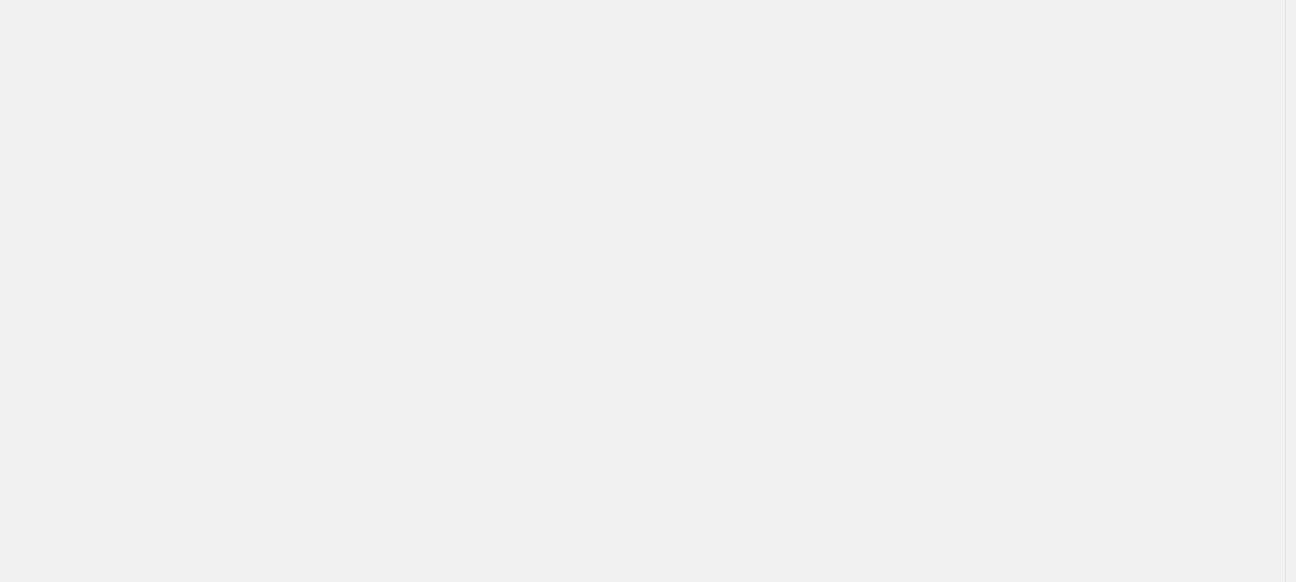 scroll, scrollTop: 0, scrollLeft: 0, axis: both 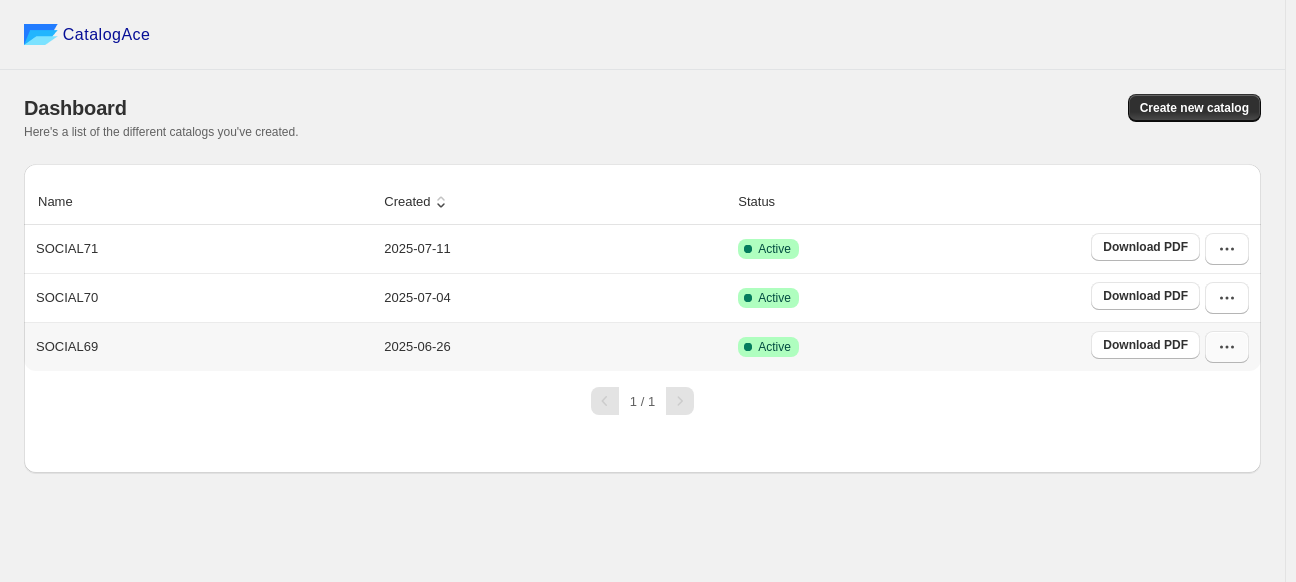 click at bounding box center (1227, 347) 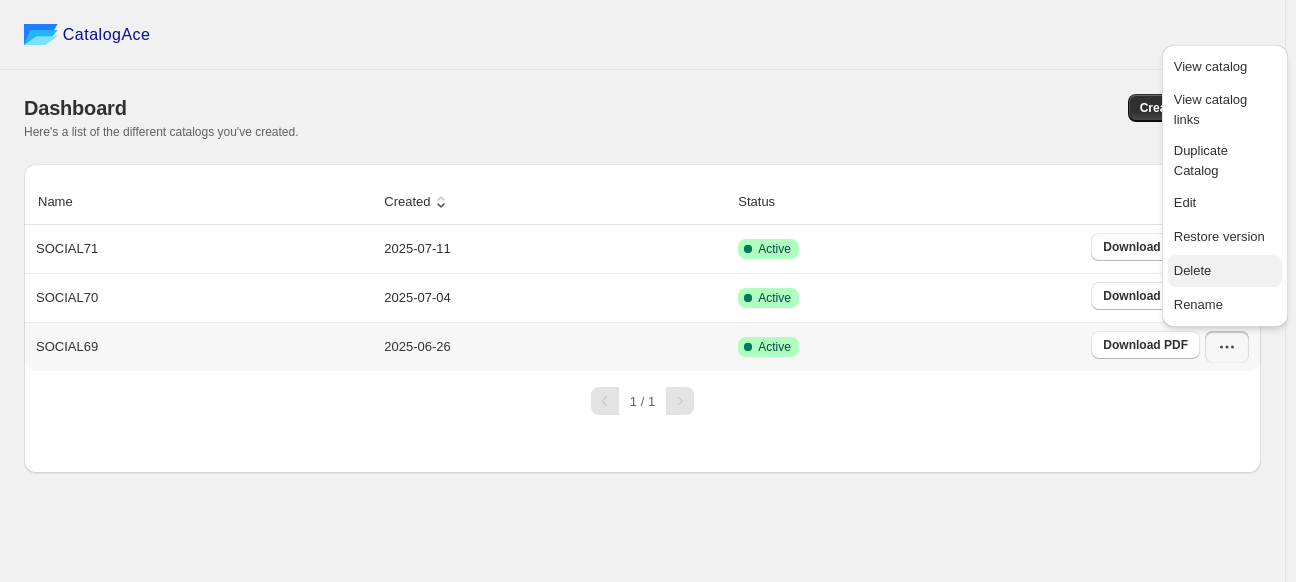 click on "Delete" at bounding box center [1193, 270] 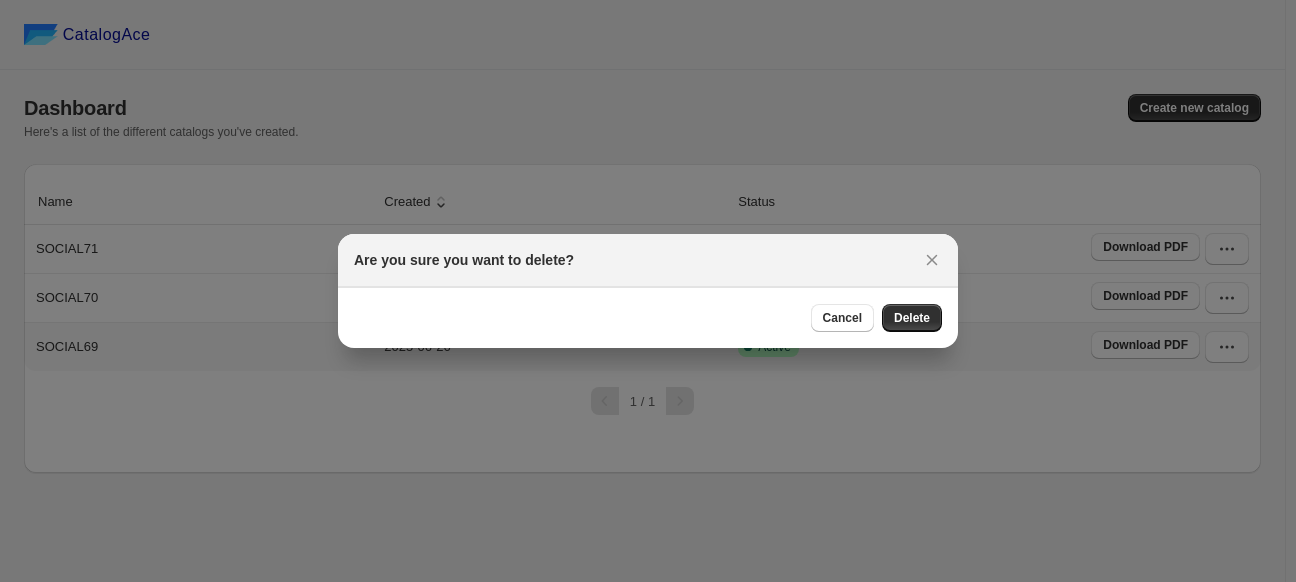 click on "Cancel Delete" at bounding box center [648, 317] 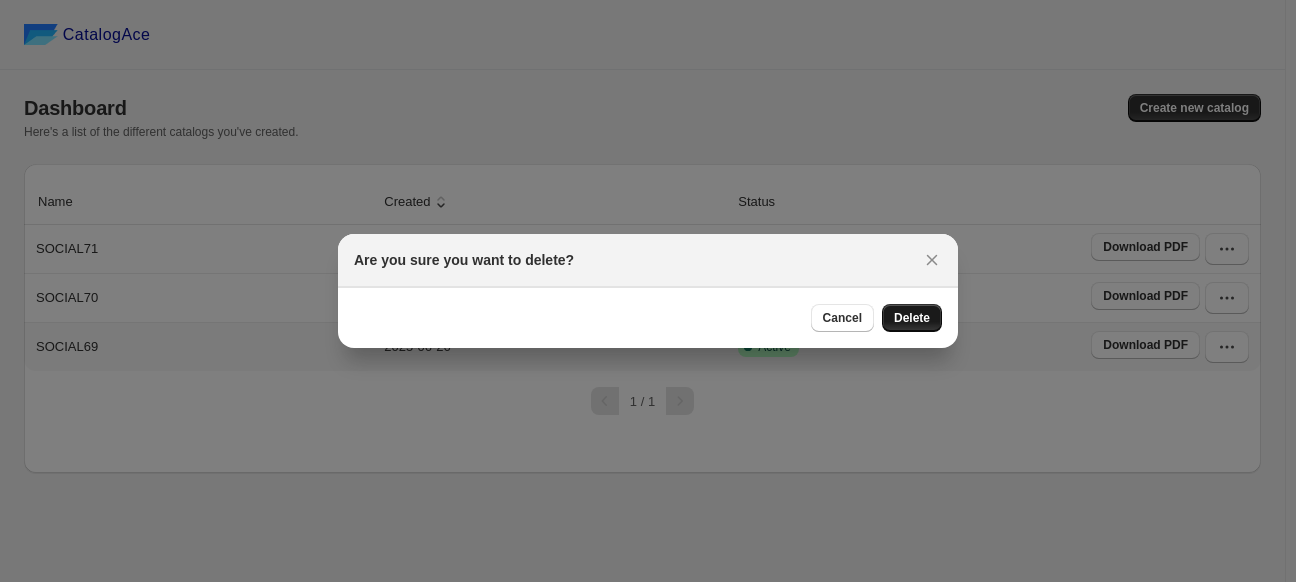 click on "Delete" at bounding box center (912, 318) 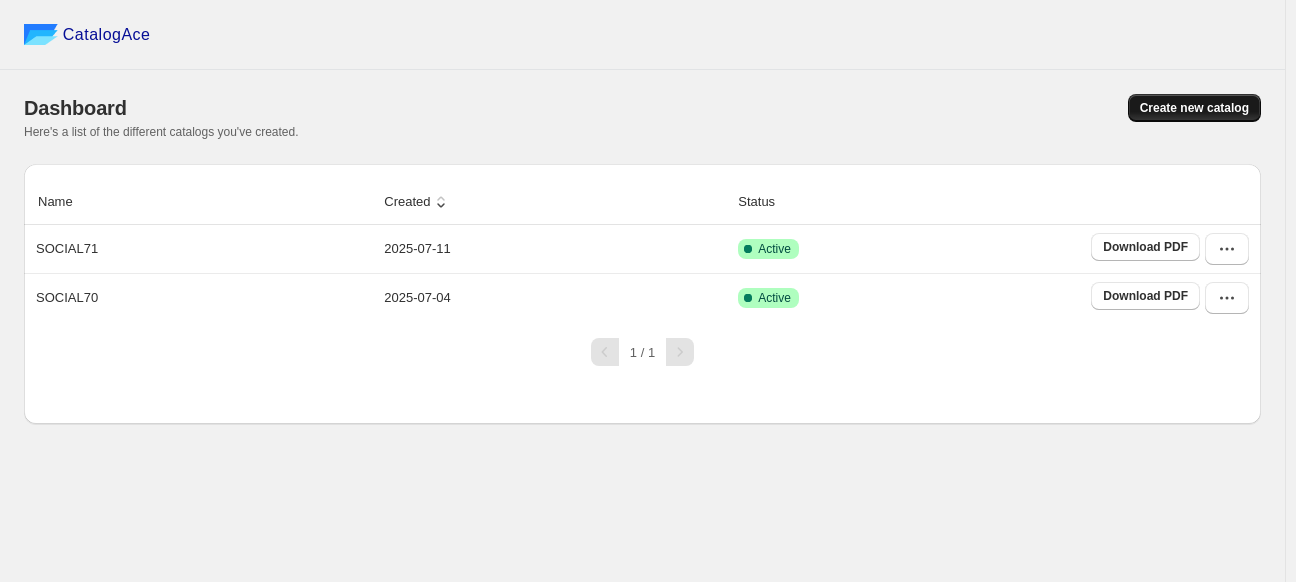 click on "Create new catalog" at bounding box center [1194, 108] 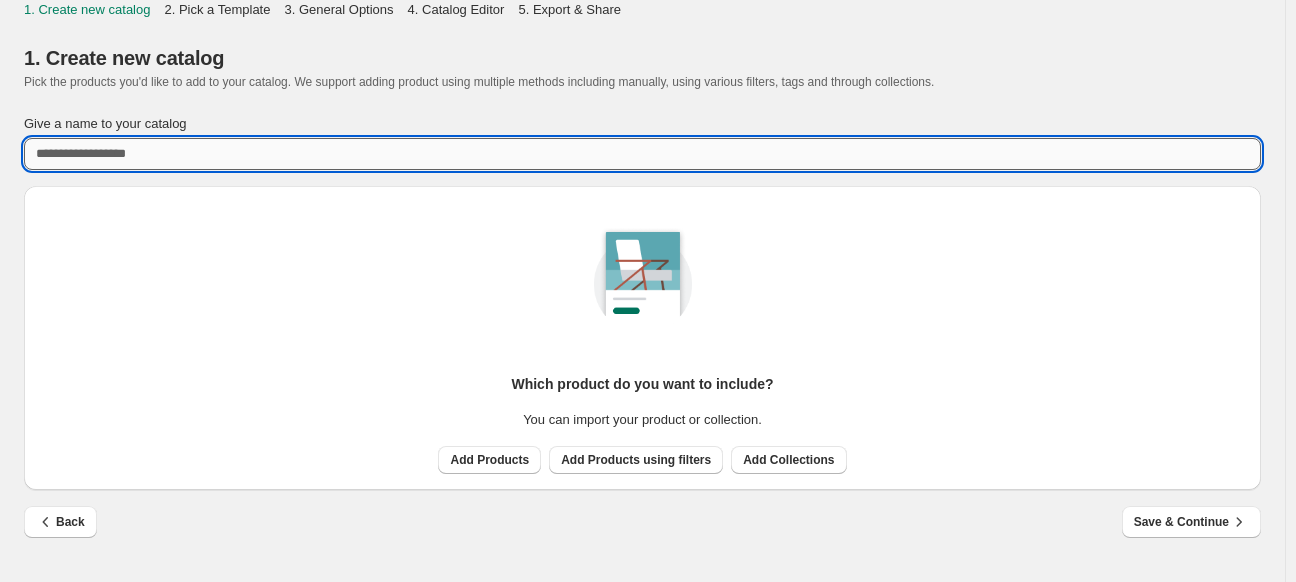 drag, startPoint x: 1149, startPoint y: 115, endPoint x: 592, endPoint y: 163, distance: 559.0644 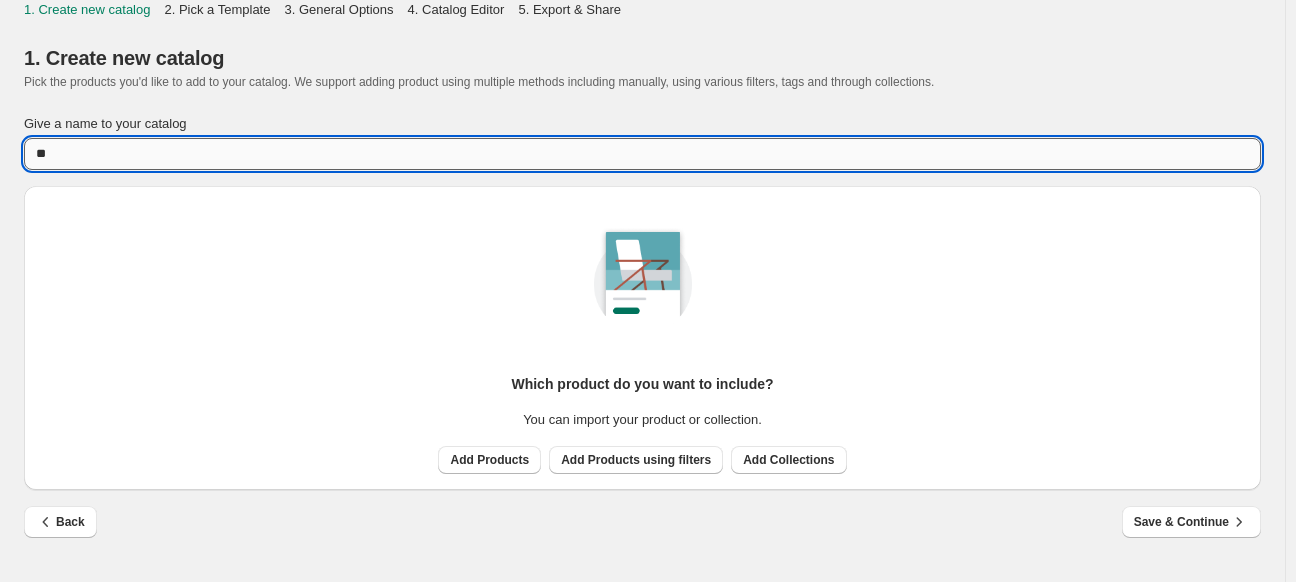type on "*" 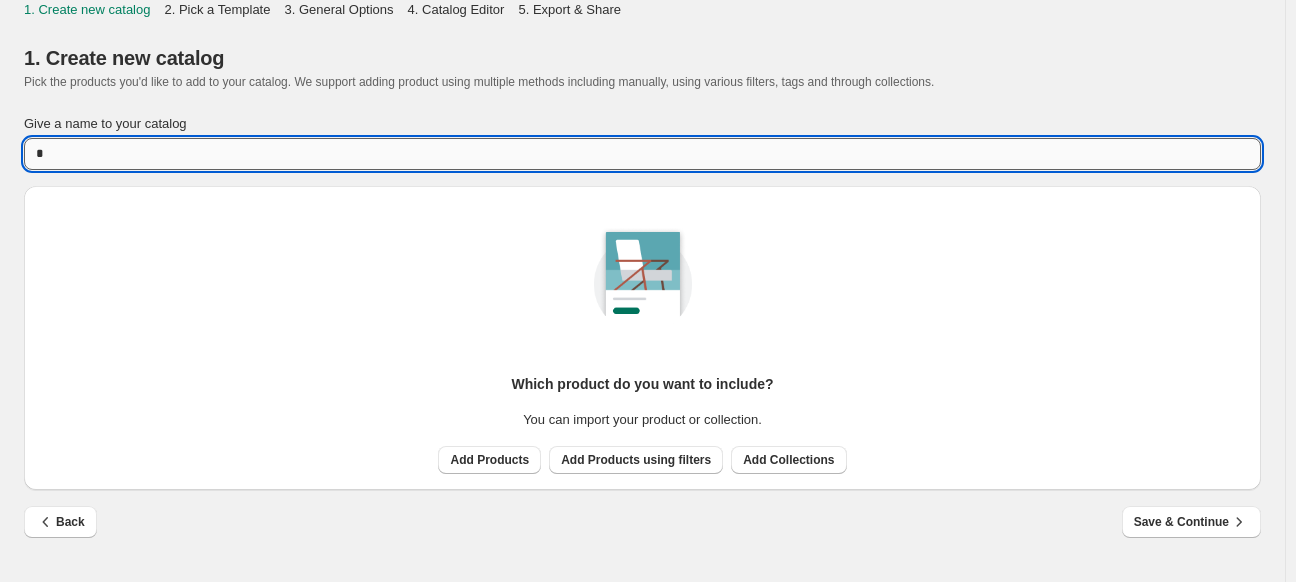 click on "*" at bounding box center [642, 154] 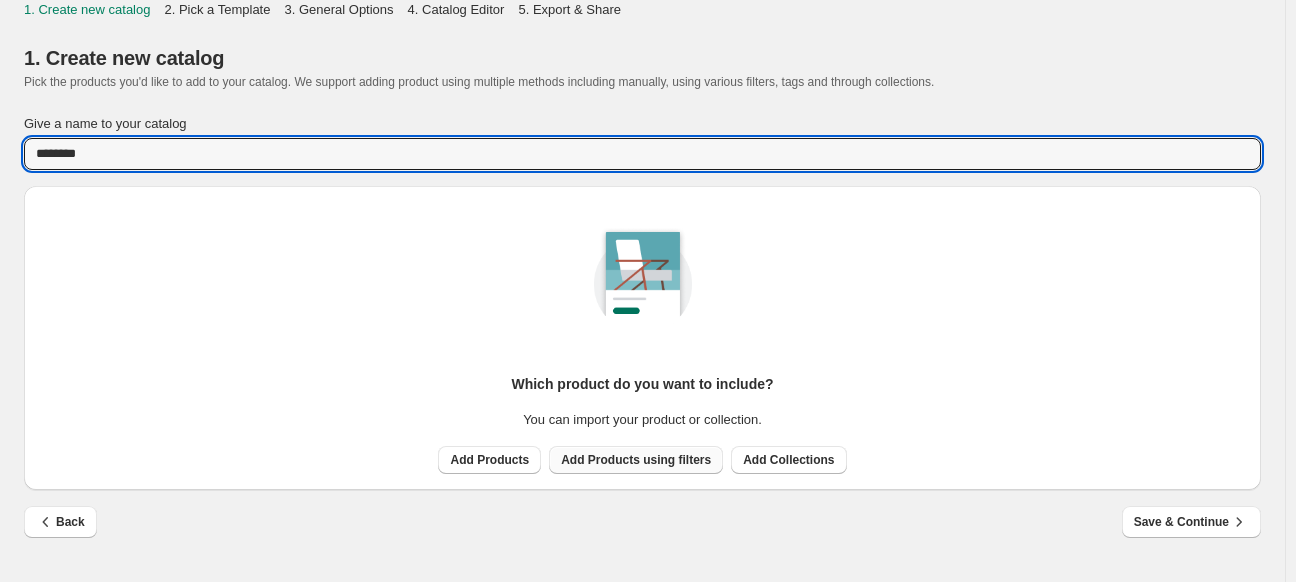 type on "********" 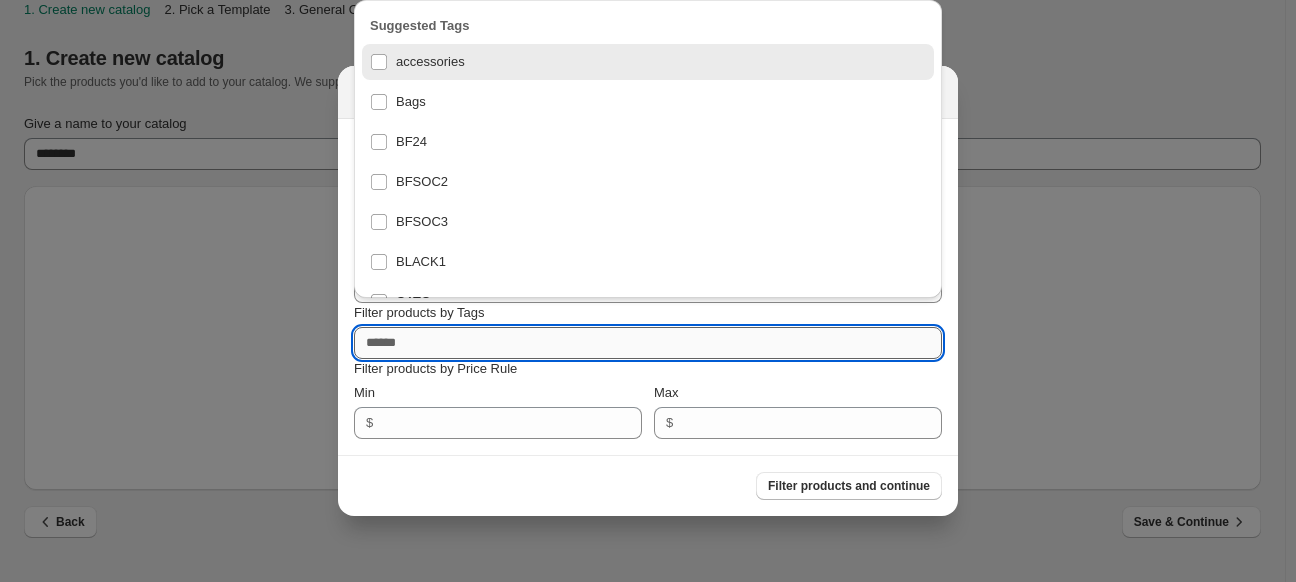 click on "Filter products by Tags" at bounding box center [648, 343] 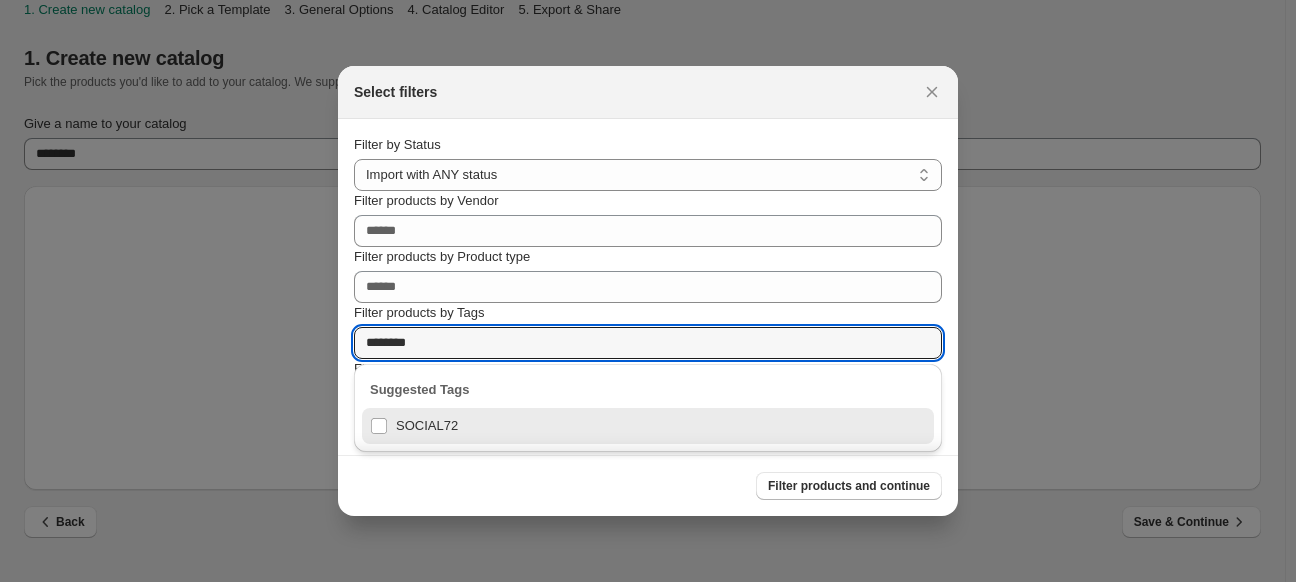 click on "SOCIAL72" at bounding box center [648, 426] 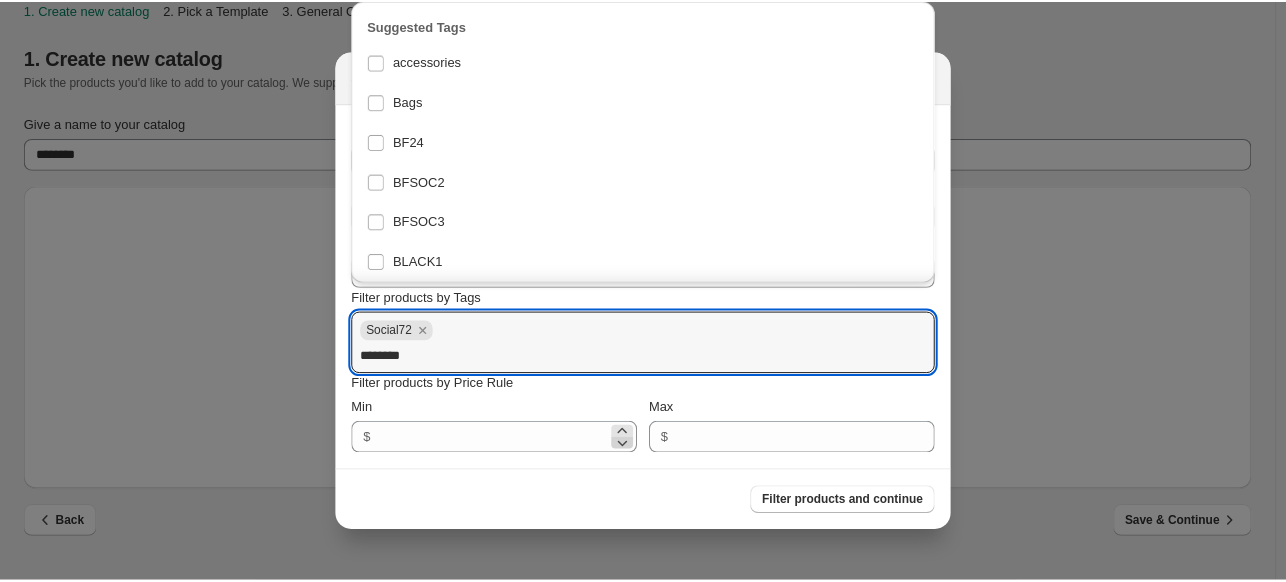 scroll, scrollTop: 3711, scrollLeft: 0, axis: vertical 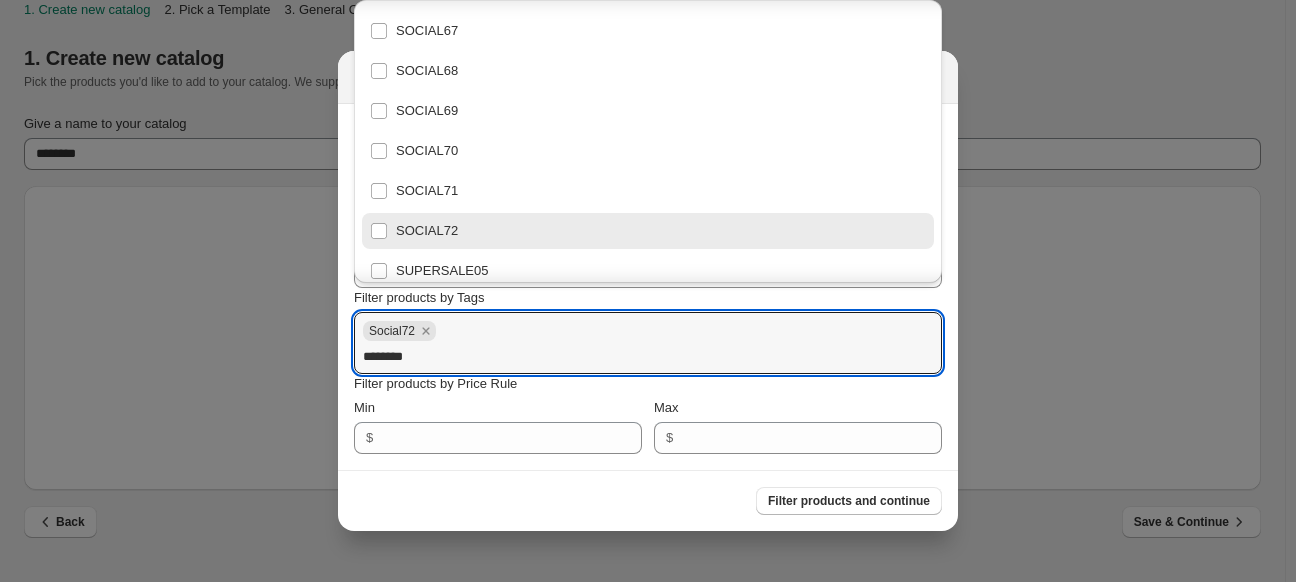 click on "Filter products and continue" at bounding box center (640, 493) 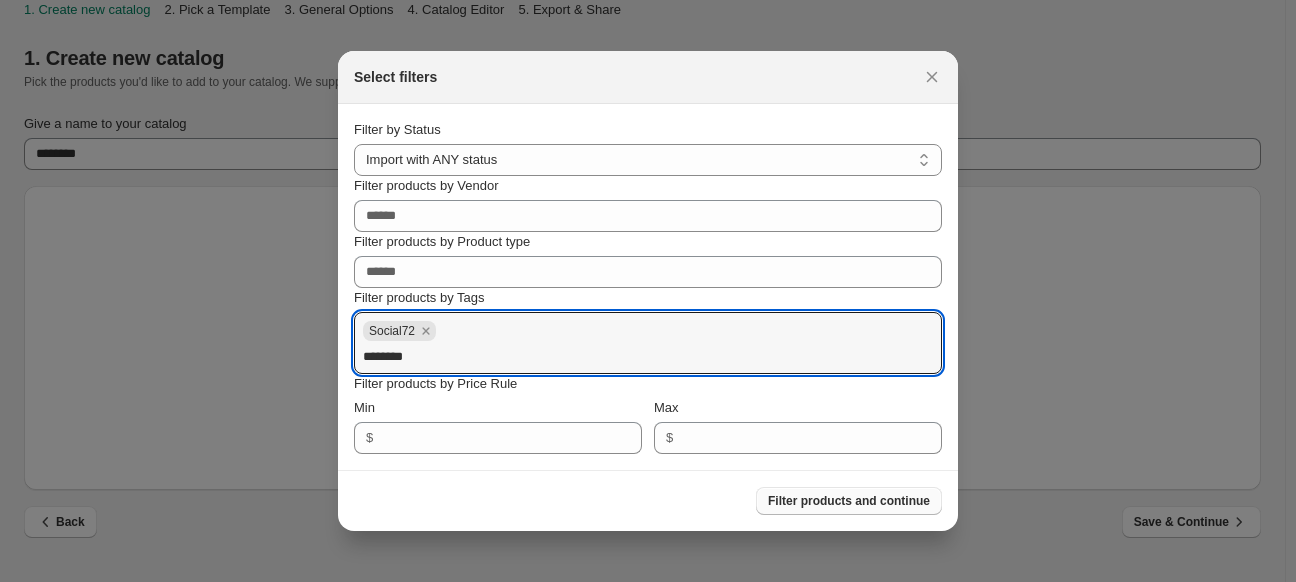 click on "Filter products and continue" at bounding box center [849, 501] 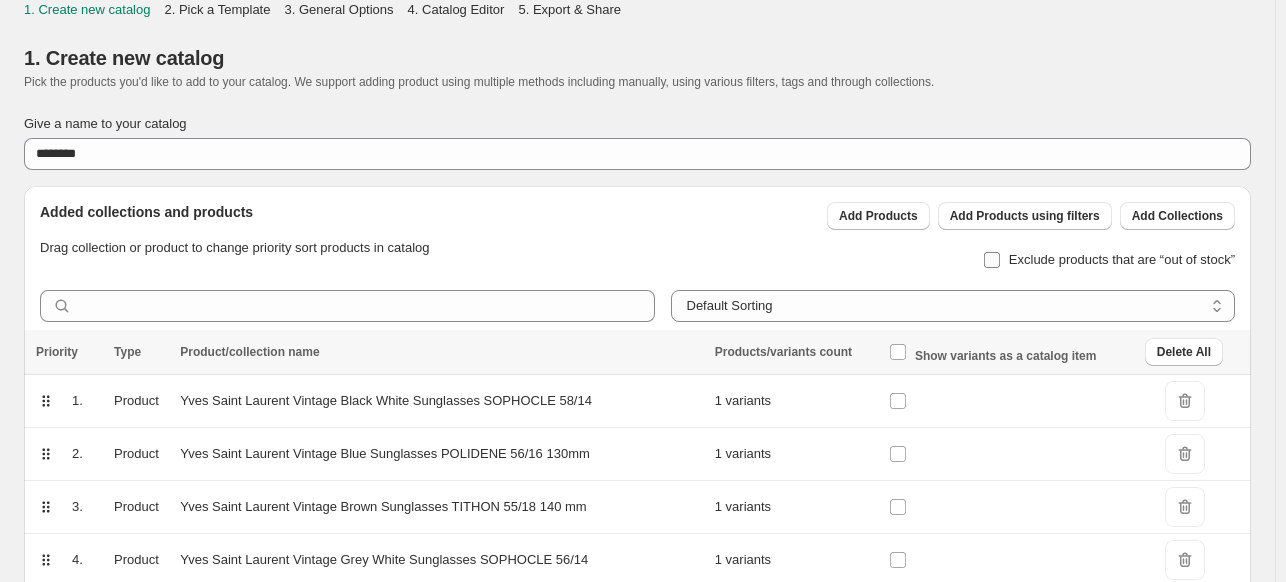 click on "Exclude products that are “out of stock”" at bounding box center [1122, 259] 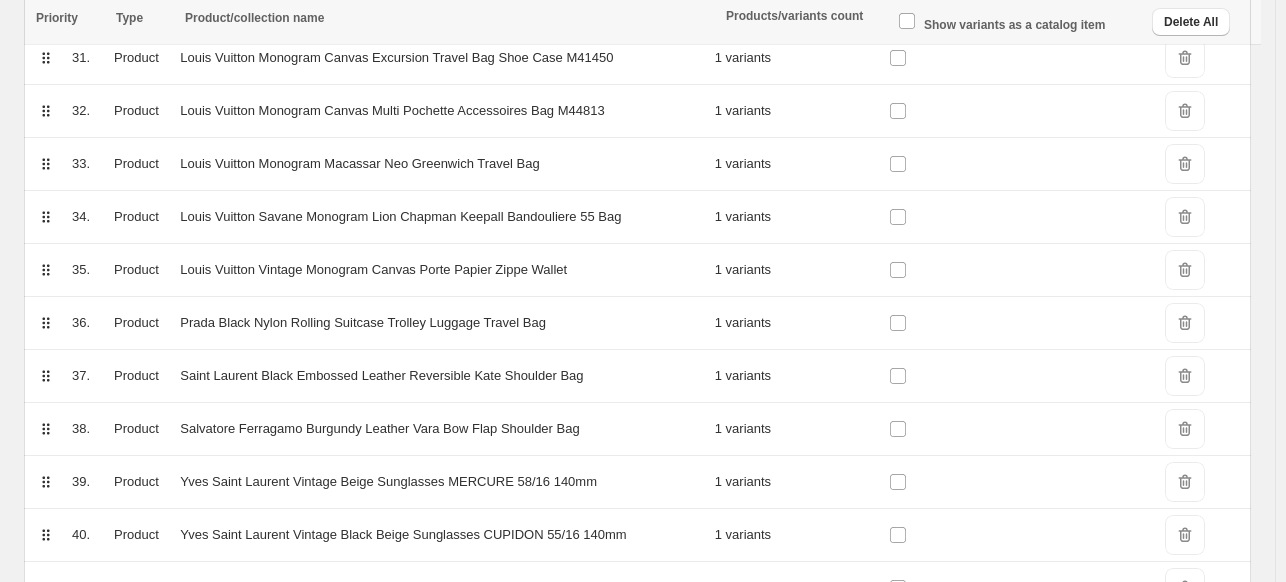 scroll, scrollTop: 2032, scrollLeft: 0, axis: vertical 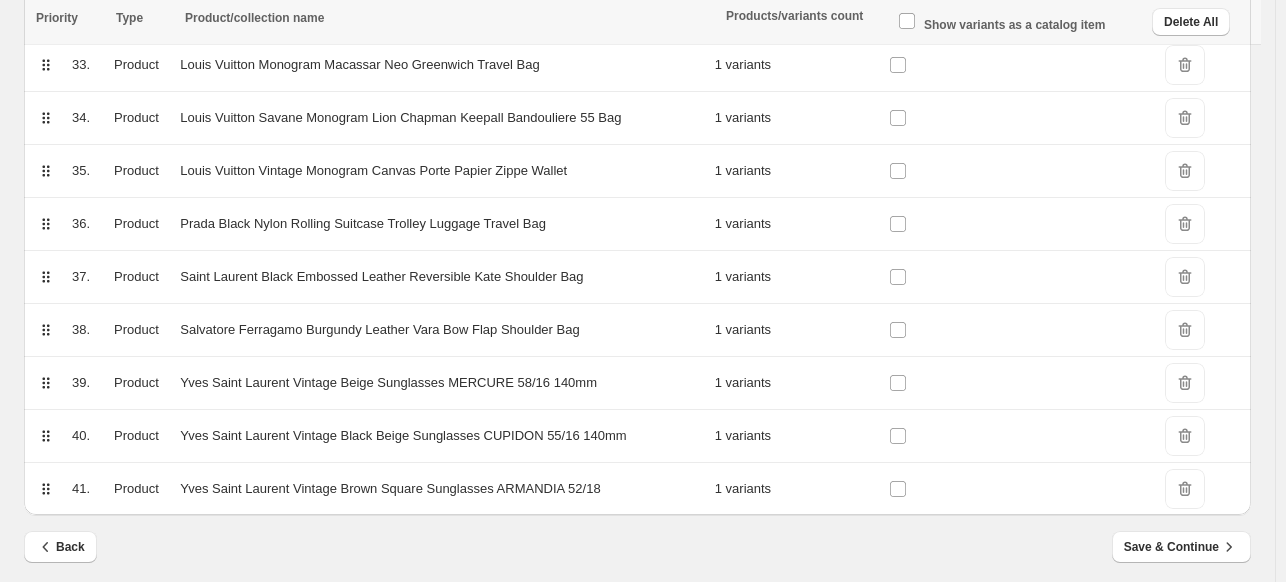 click on "Save & Continue" at bounding box center [1181, 547] 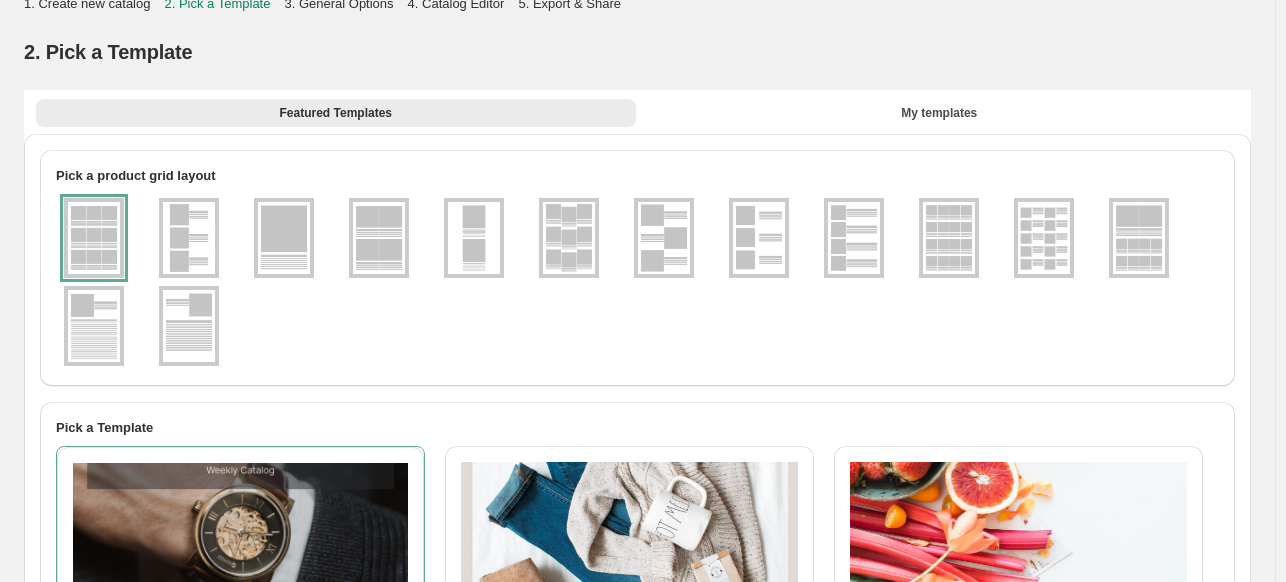 scroll, scrollTop: 0, scrollLeft: 0, axis: both 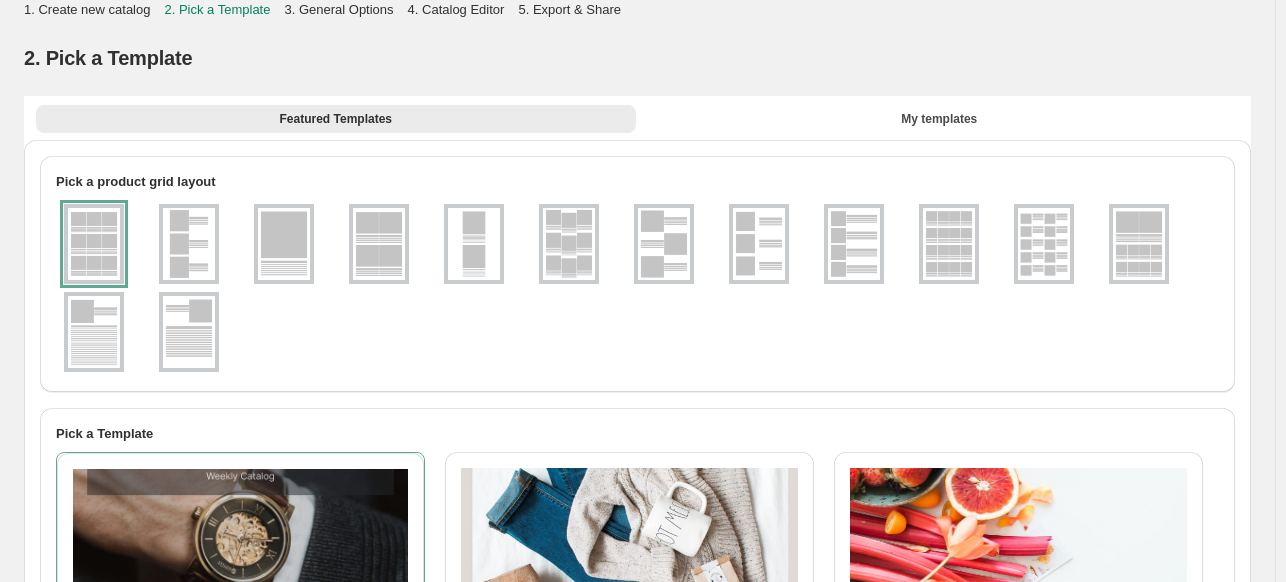 click at bounding box center (284, 244) 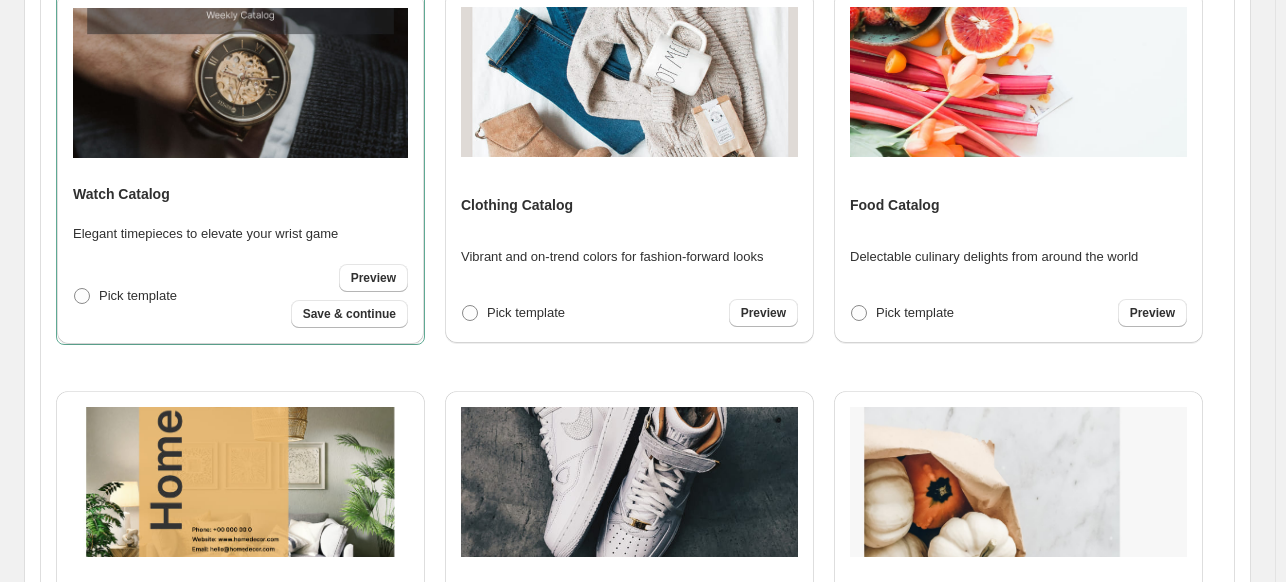 scroll, scrollTop: 466, scrollLeft: 0, axis: vertical 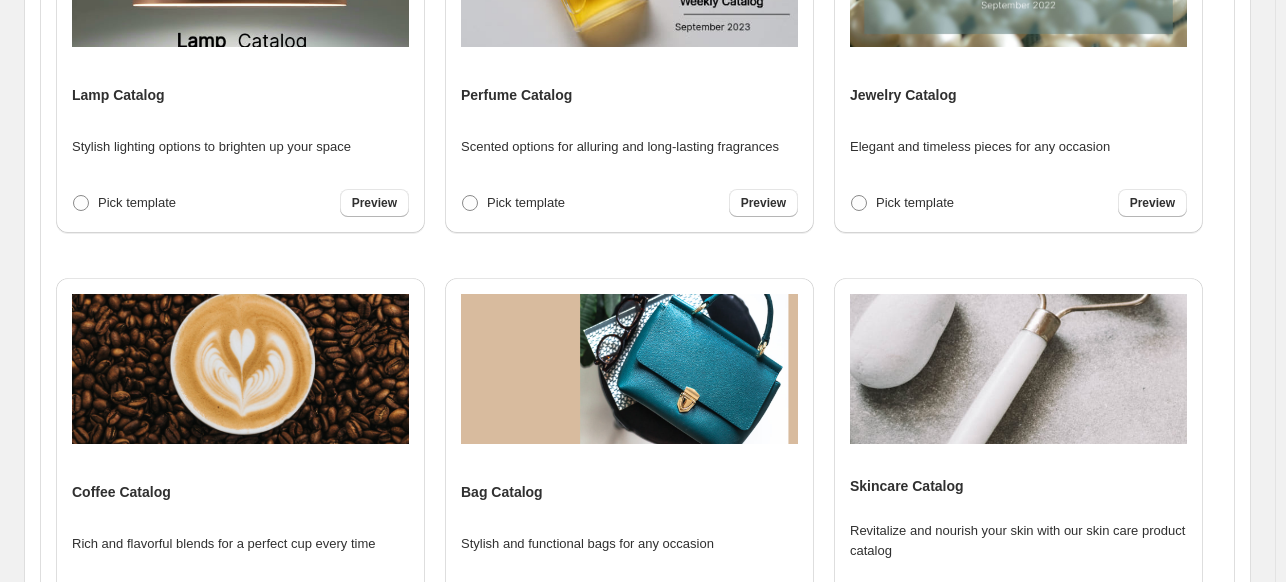 click at bounding box center (629, 369) 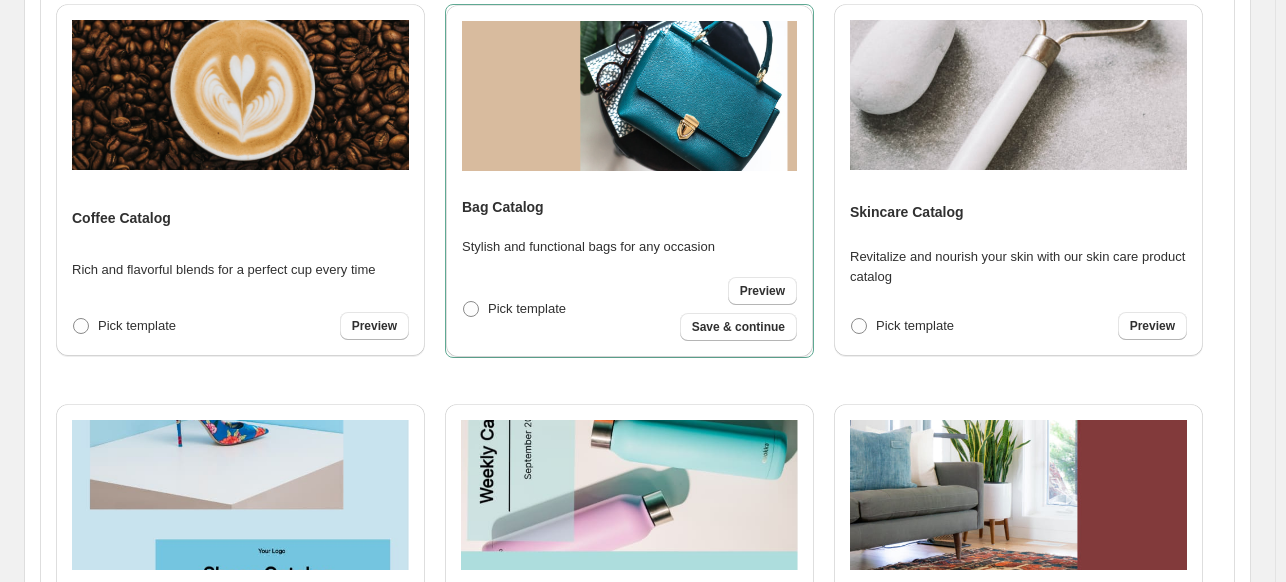 scroll, scrollTop: 1632, scrollLeft: 0, axis: vertical 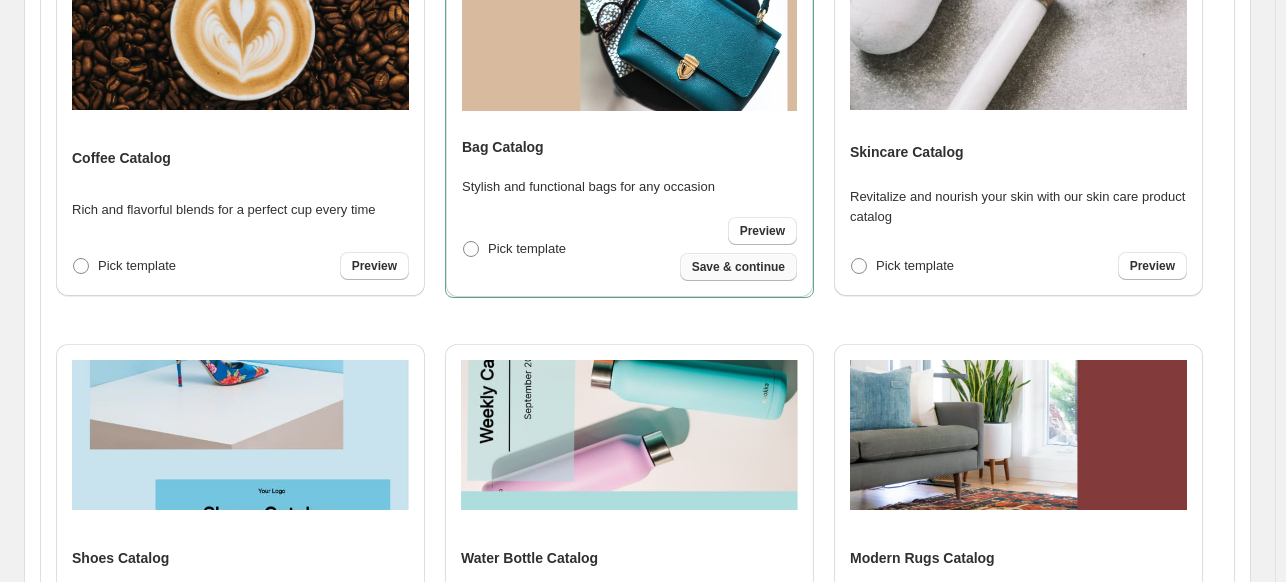 click on "Save & continue" at bounding box center [738, 267] 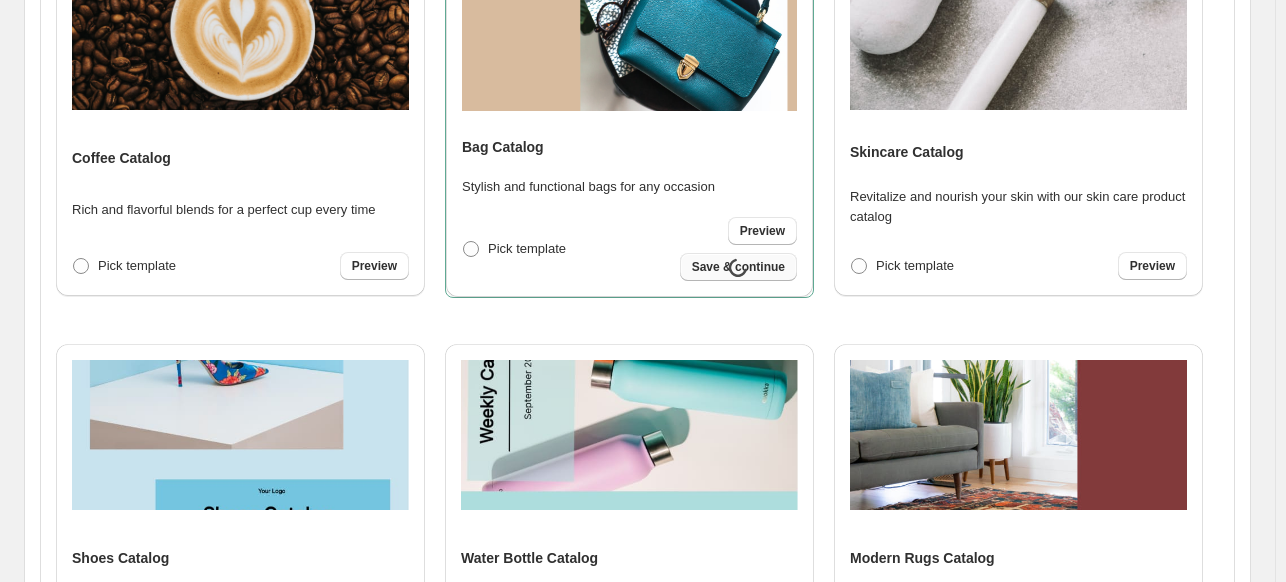 select on "**********" 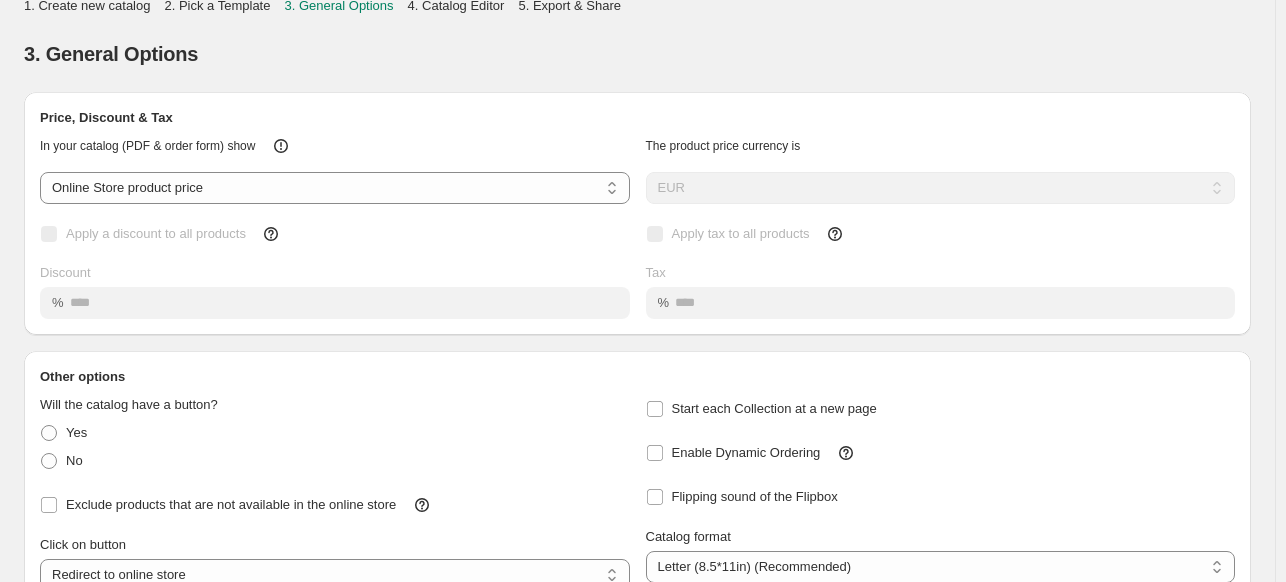 scroll, scrollTop: 0, scrollLeft: 0, axis: both 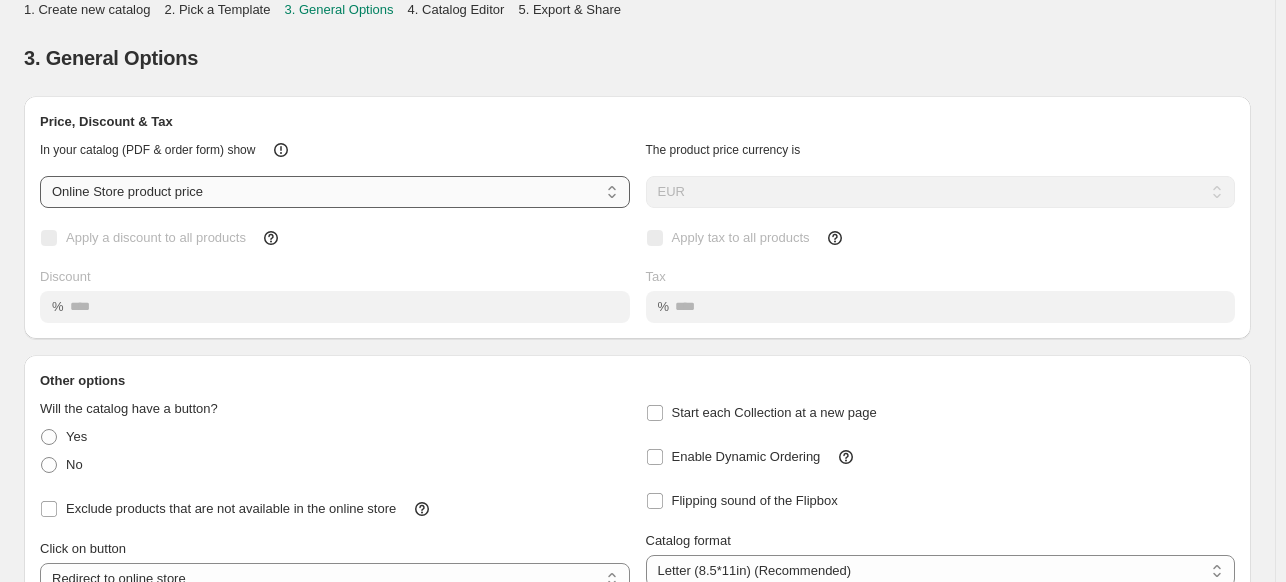 click on "**********" at bounding box center [335, 192] 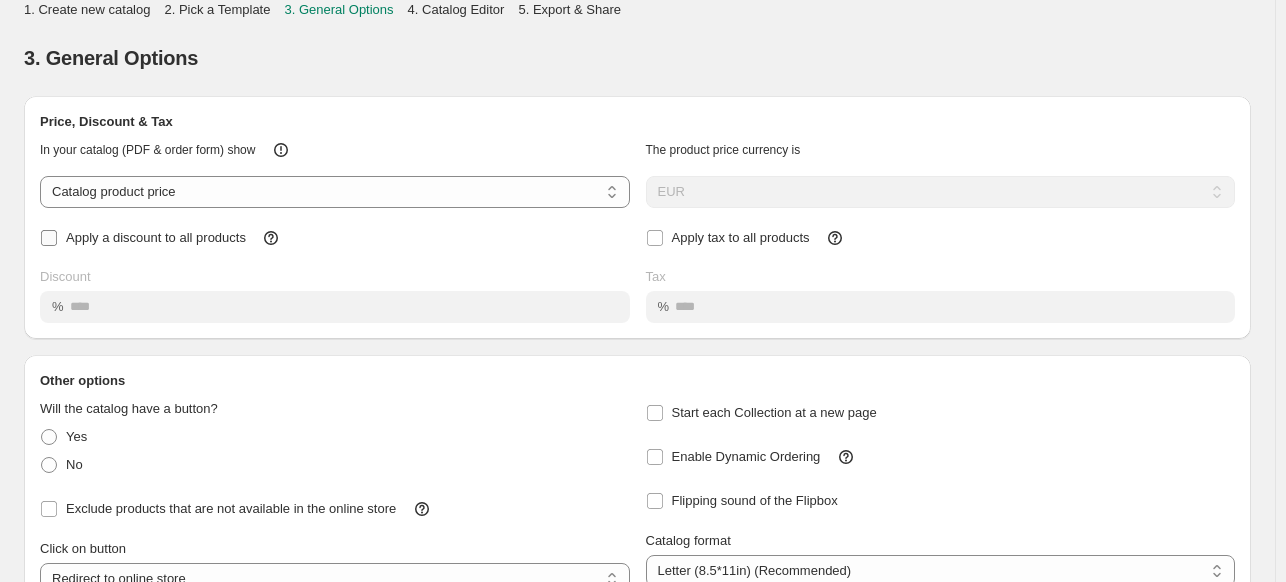click on "Apply a discount to all products" at bounding box center (156, 237) 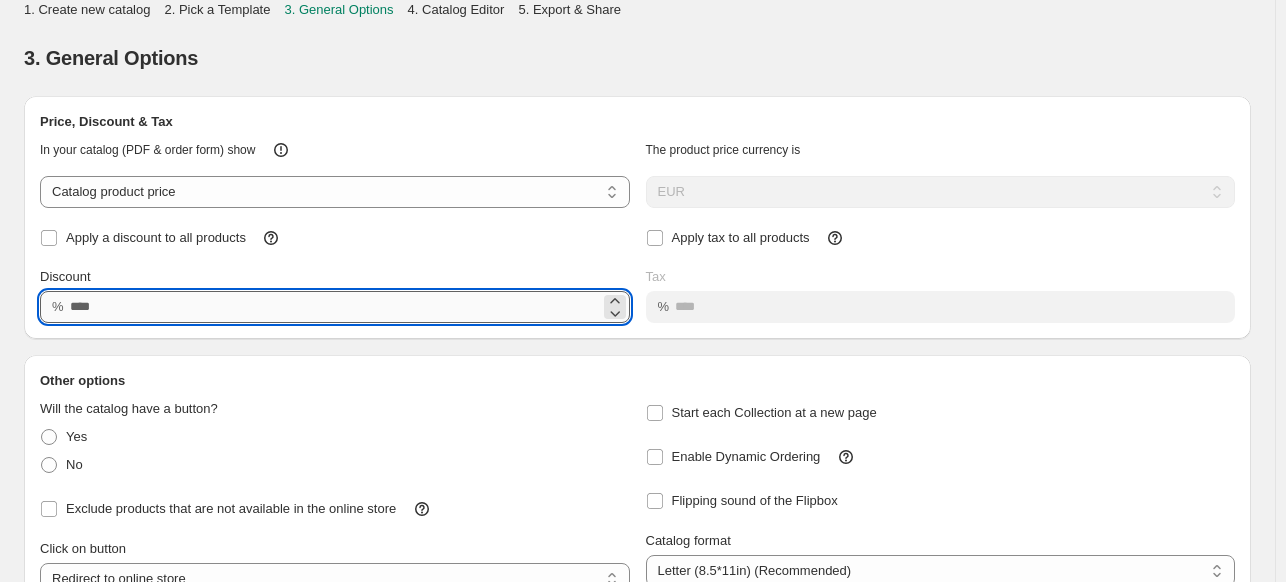 click on "Discount" at bounding box center [335, 307] 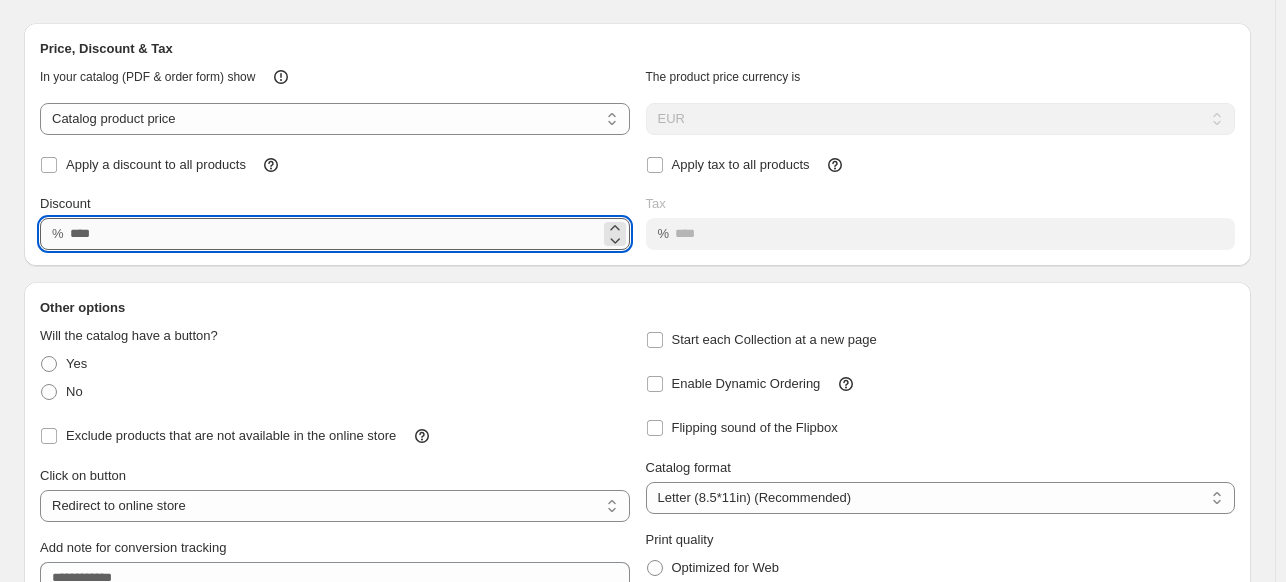 scroll, scrollTop: 219, scrollLeft: 0, axis: vertical 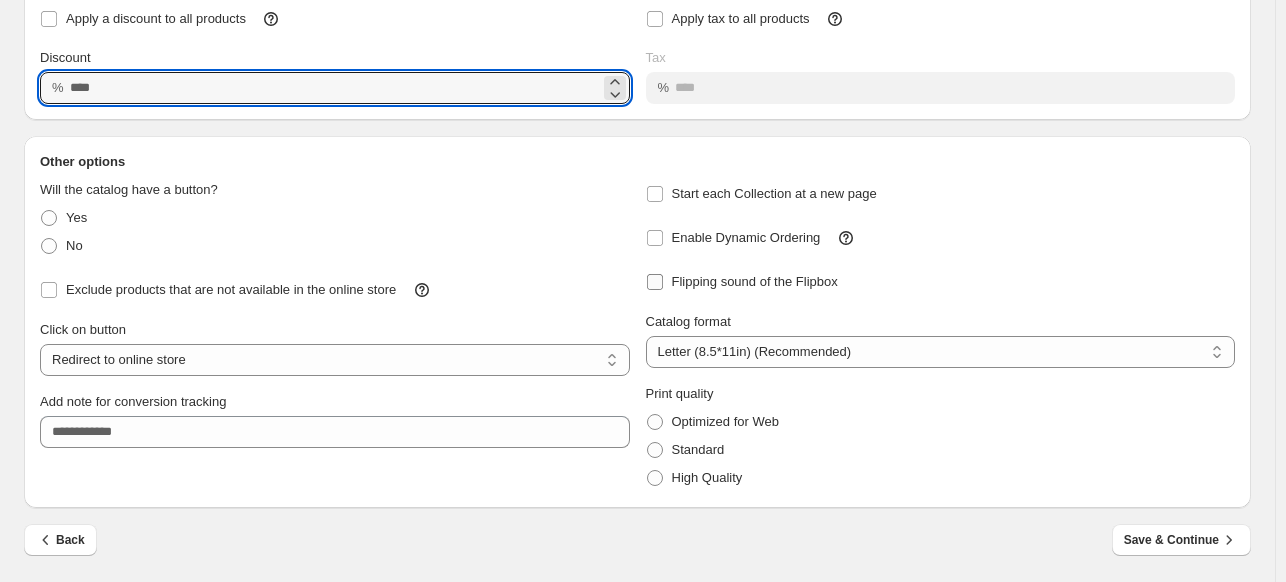 type on "**" 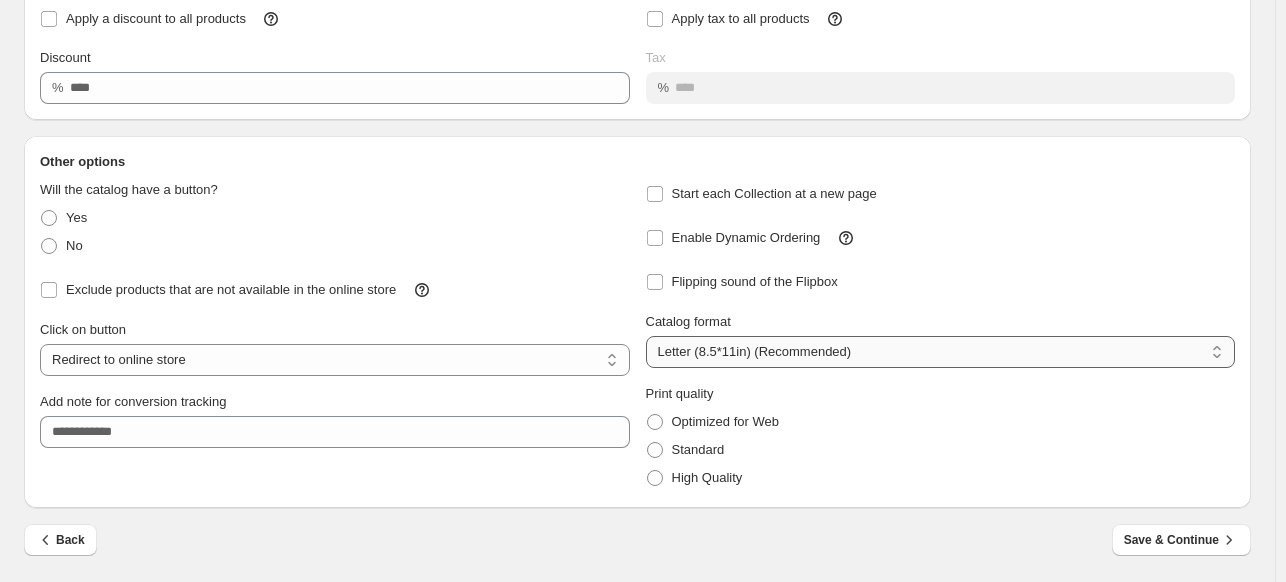 click on "**********" at bounding box center (941, 352) 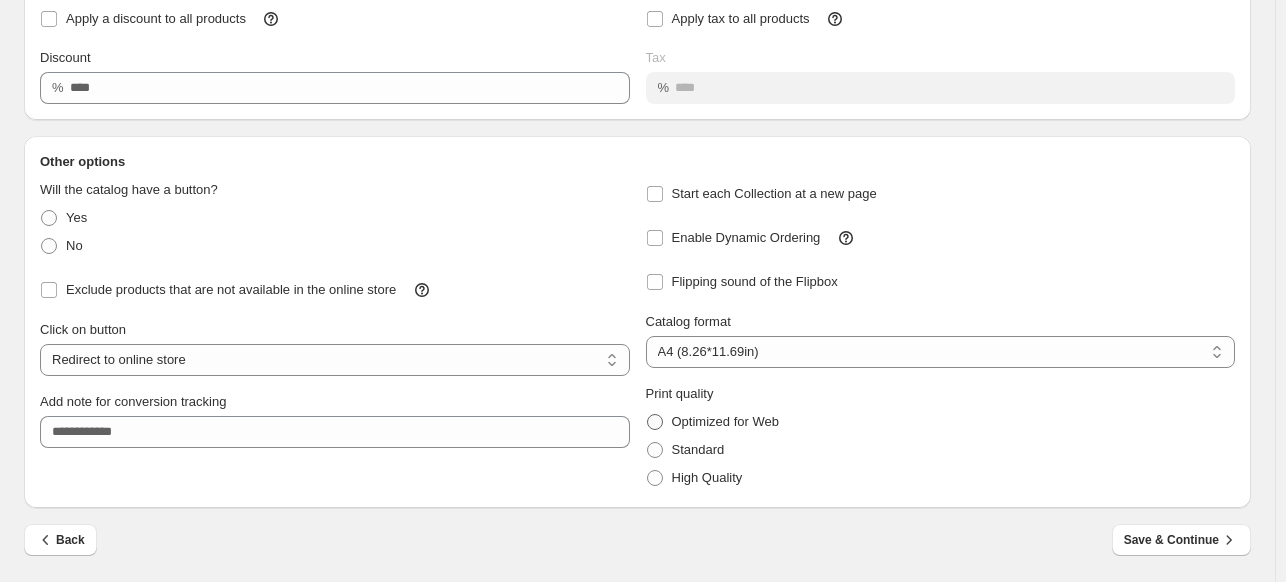 click on "Optimized for Web" at bounding box center (725, 421) 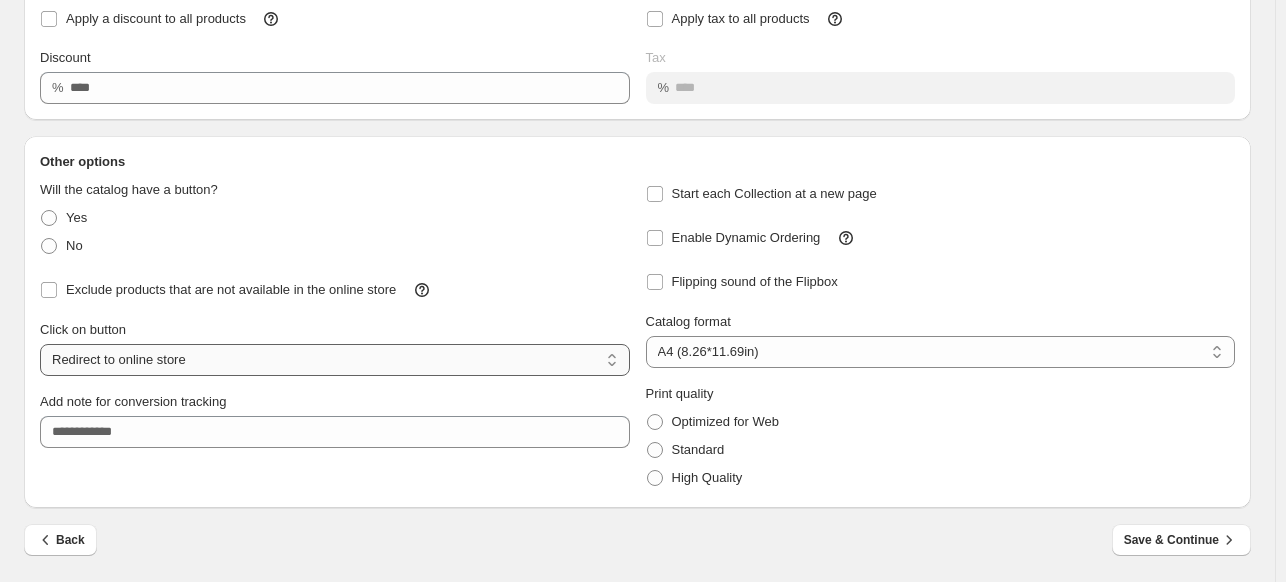click on "**********" at bounding box center [335, 360] 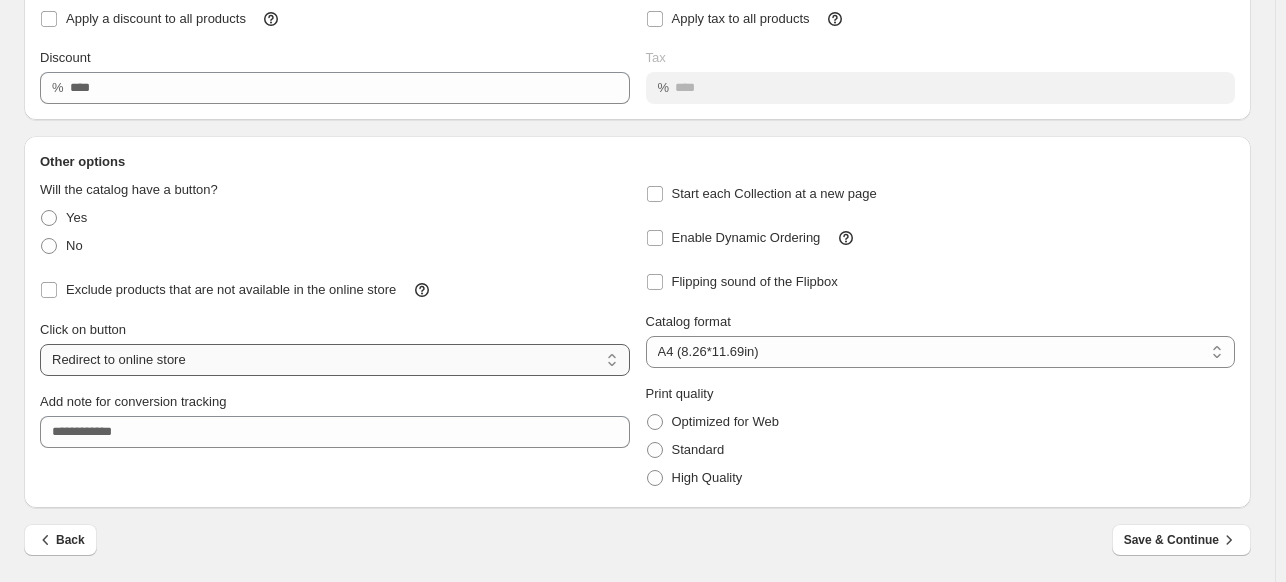 select on "**********" 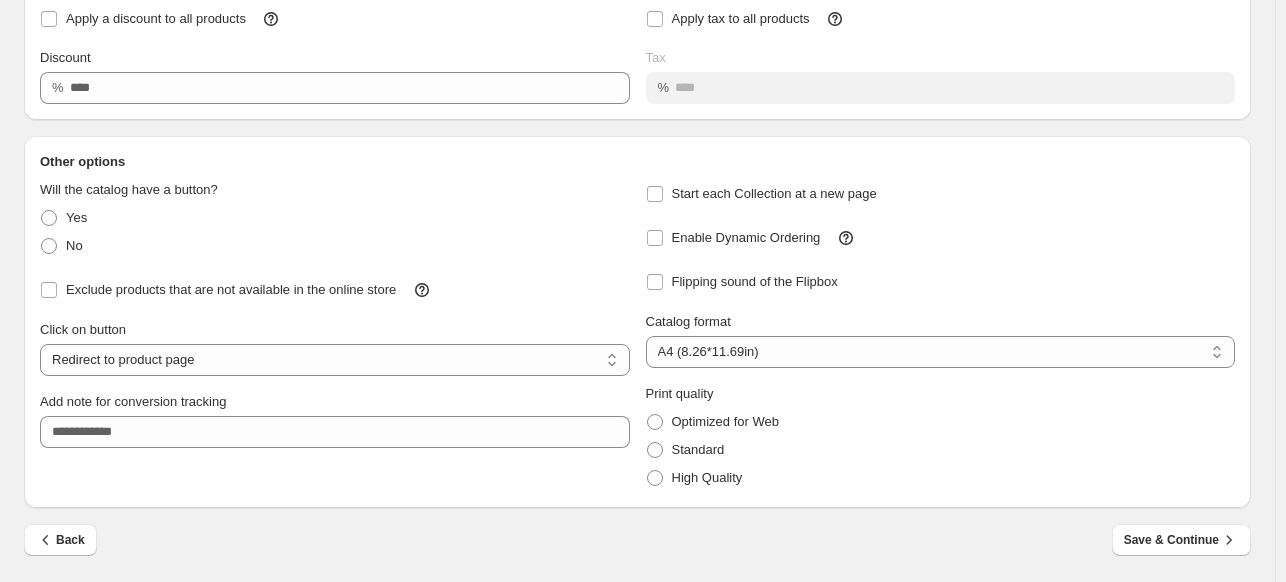 click on "No" at bounding box center [335, 246] 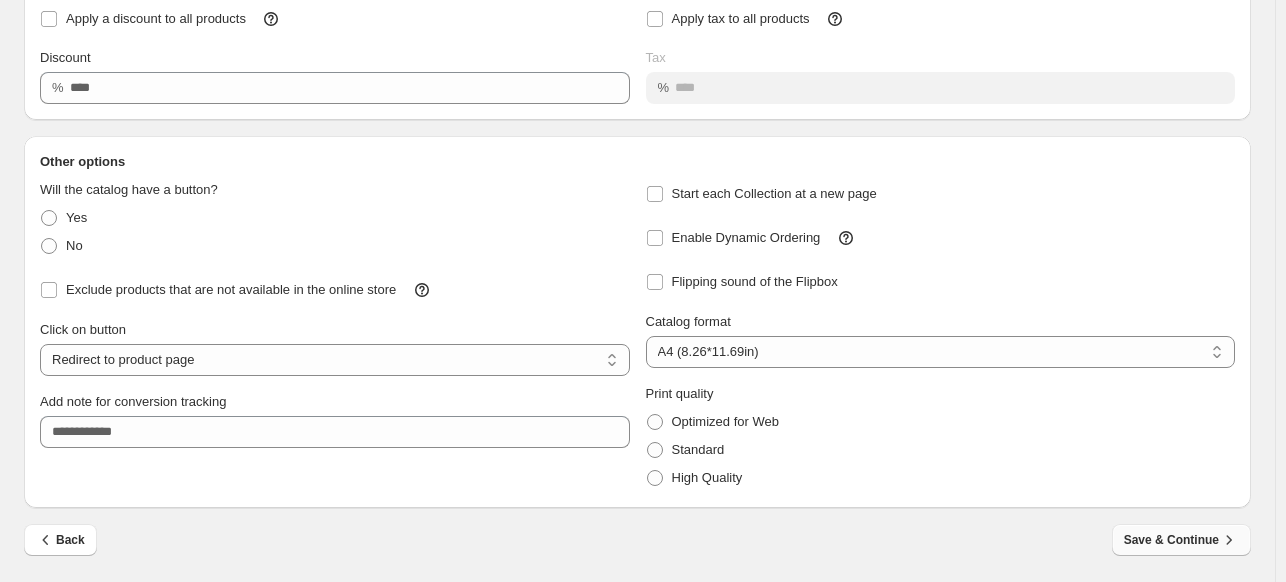 click on "Save & Continue" at bounding box center [1181, 540] 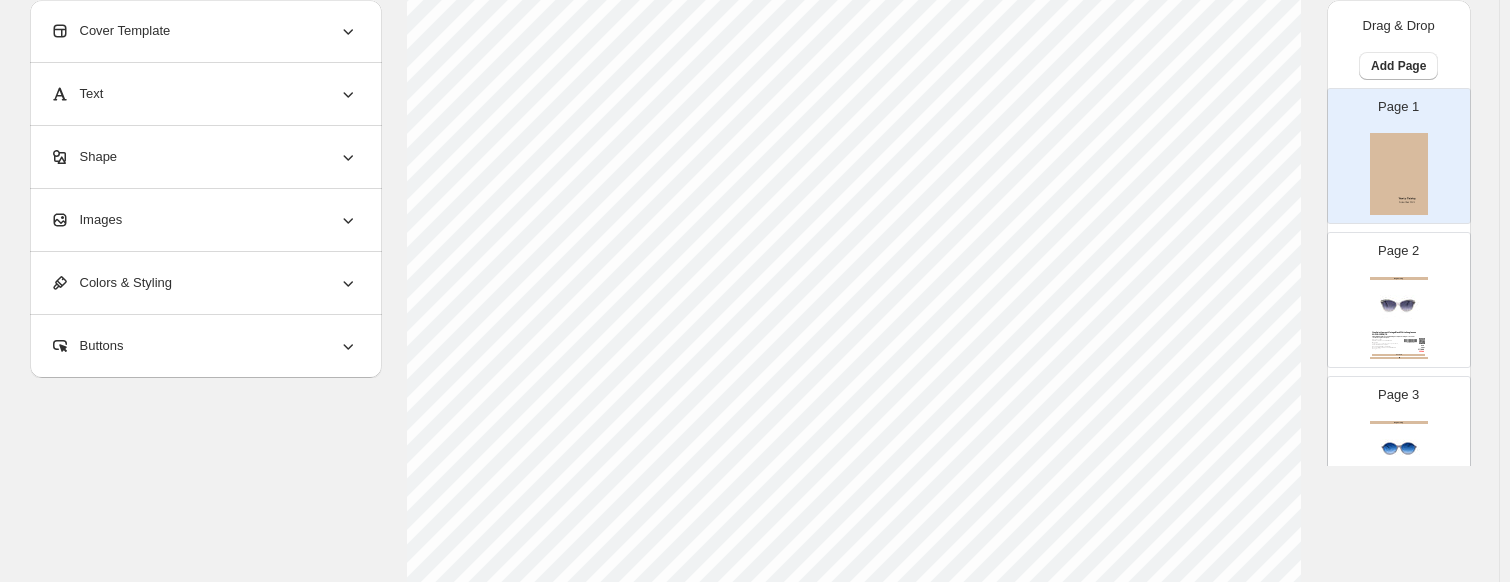 scroll, scrollTop: 866, scrollLeft: 0, axis: vertical 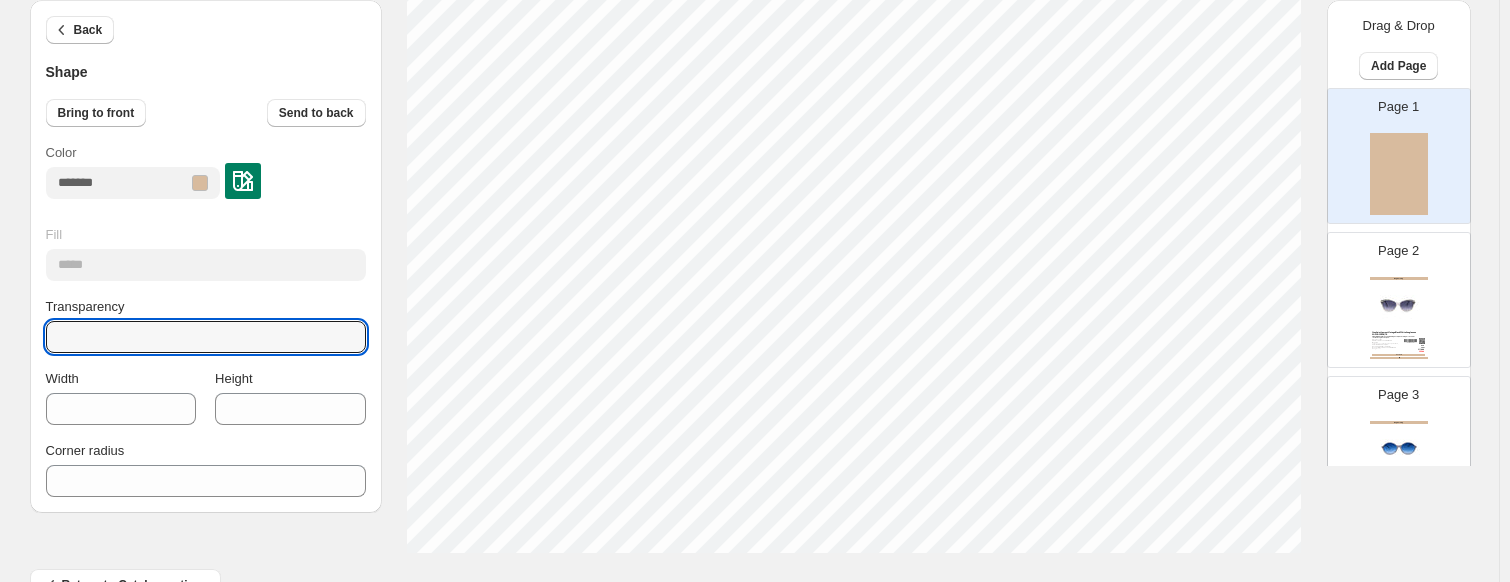drag, startPoint x: 117, startPoint y: 351, endPoint x: -8, endPoint y: 331, distance: 126.58989 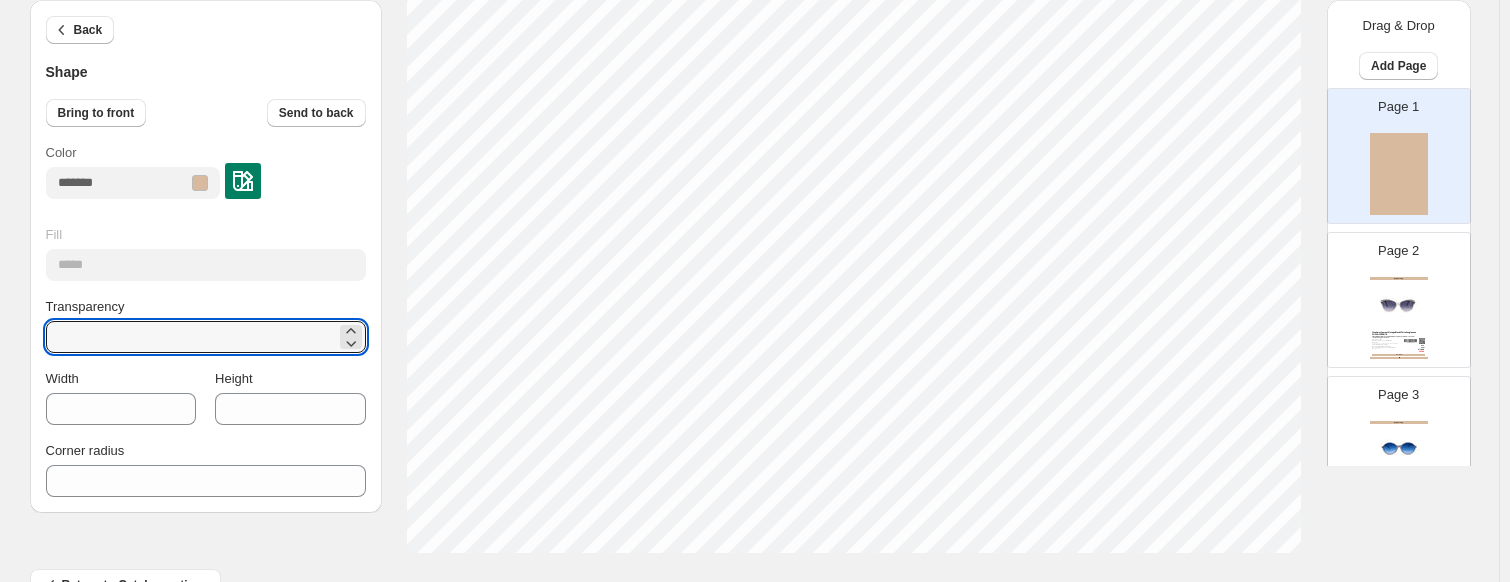 type on "*" 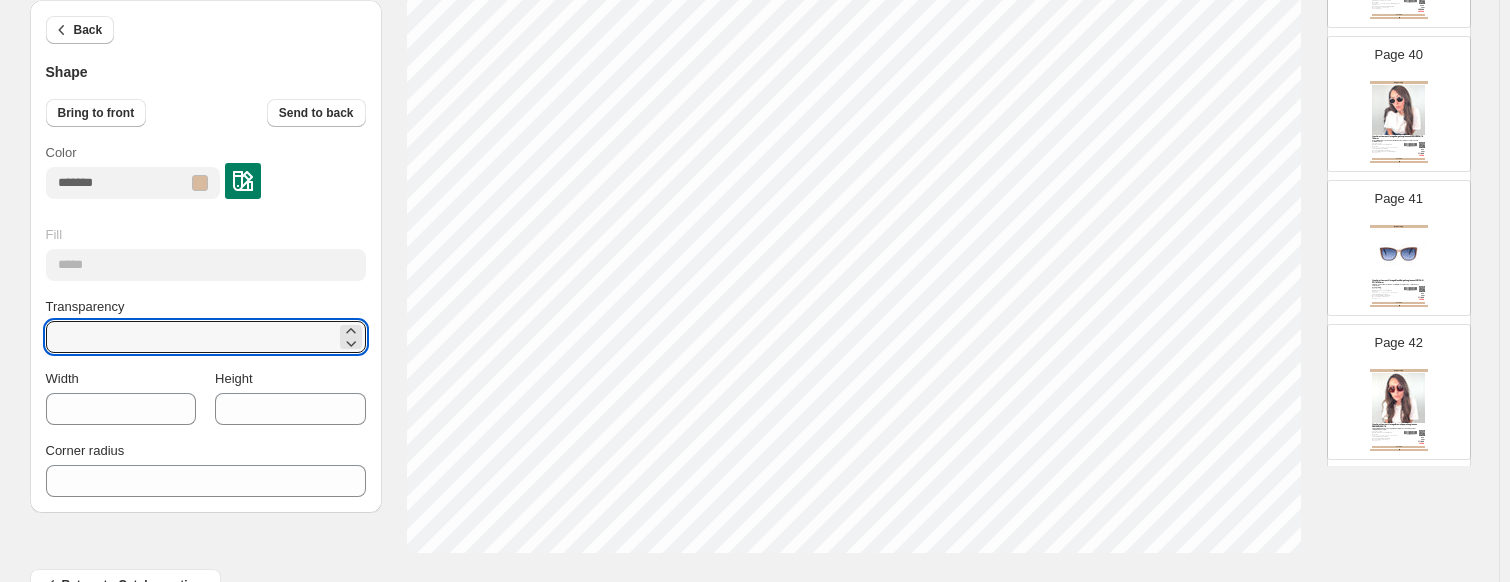 scroll, scrollTop: 5809, scrollLeft: 0, axis: vertical 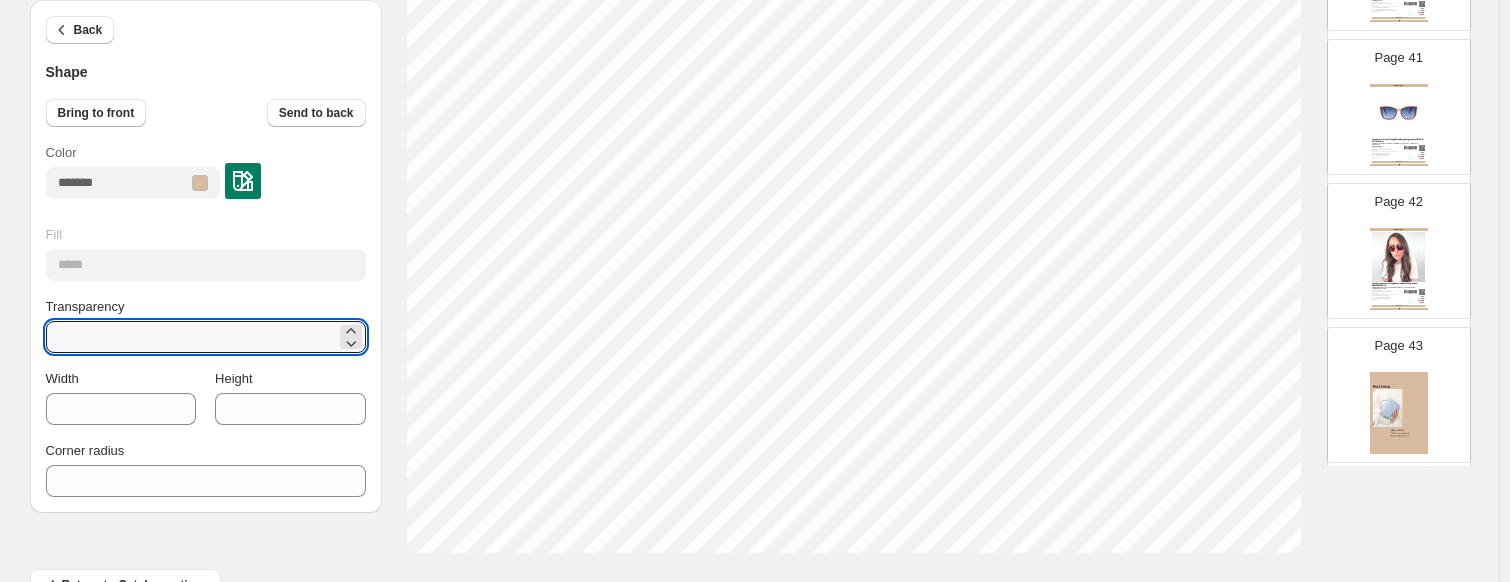 click at bounding box center (1399, 413) 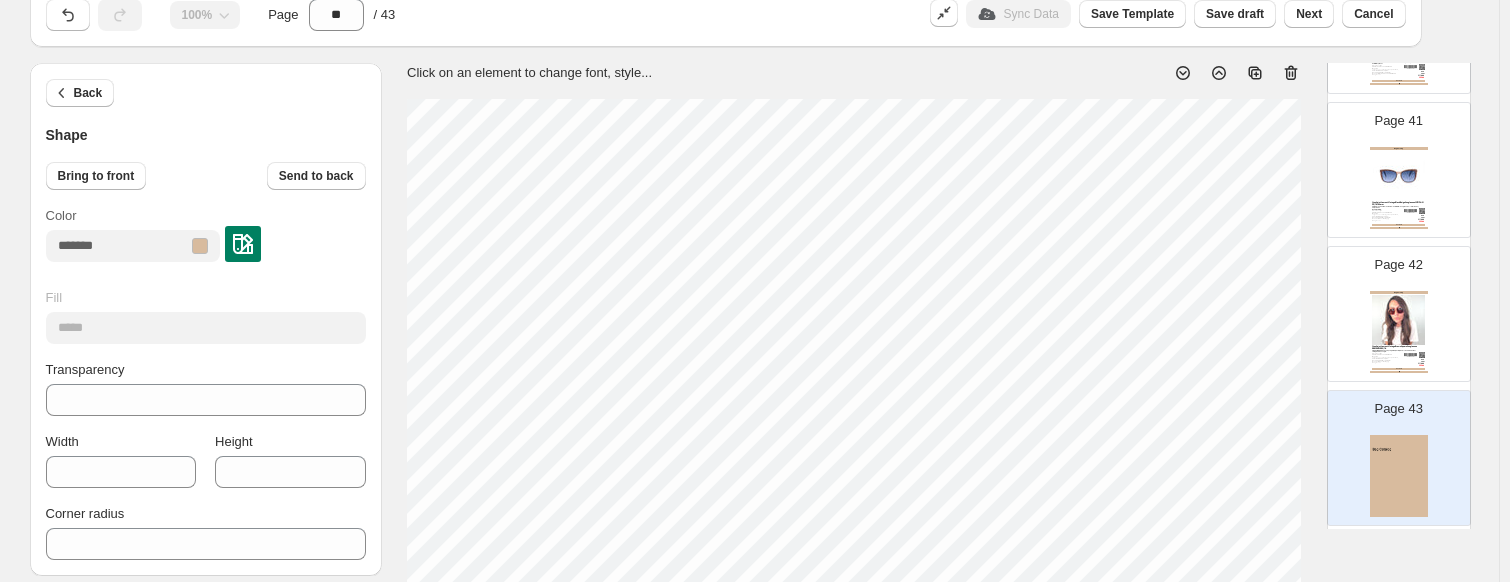 scroll, scrollTop: 133, scrollLeft: 0, axis: vertical 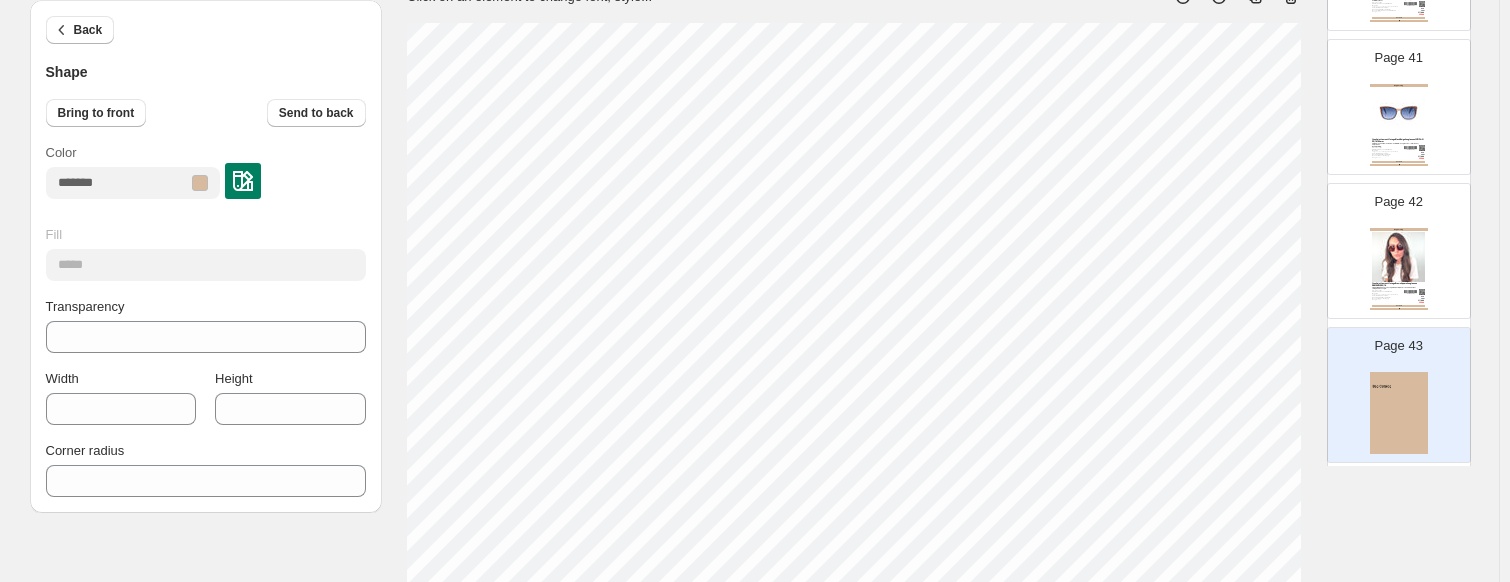 click at bounding box center [1399, 413] 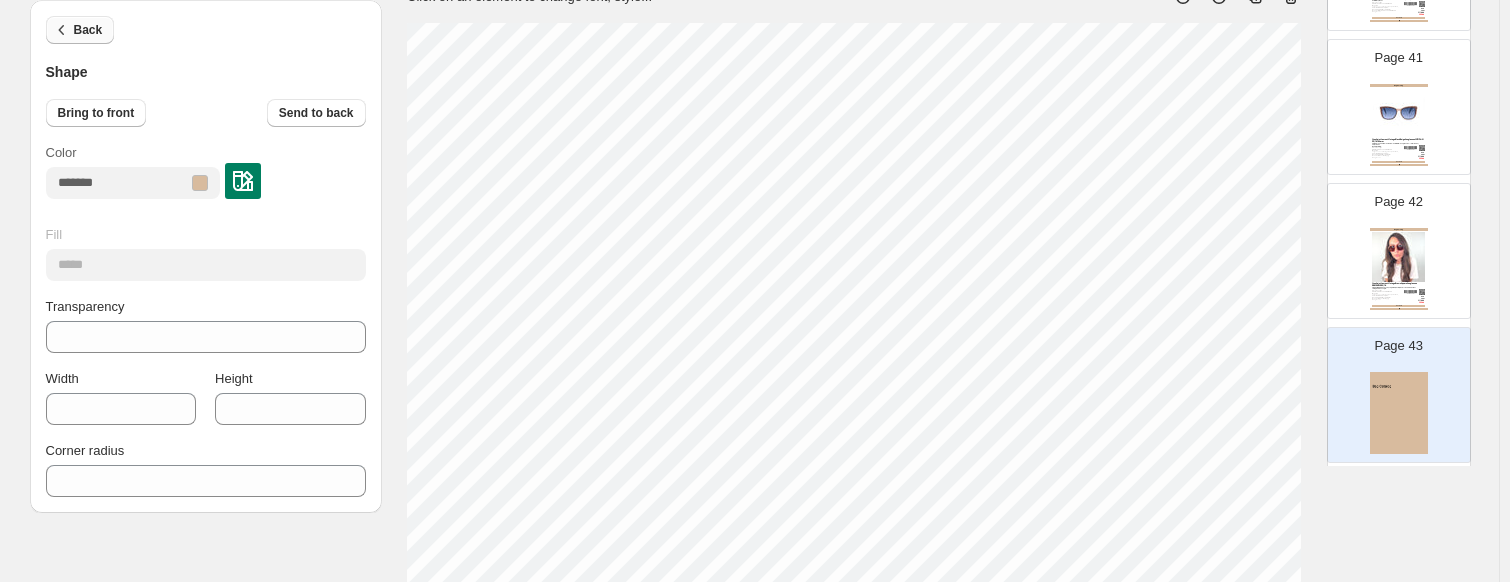 drag, startPoint x: 96, startPoint y: 32, endPoint x: 391, endPoint y: 163, distance: 322.77856 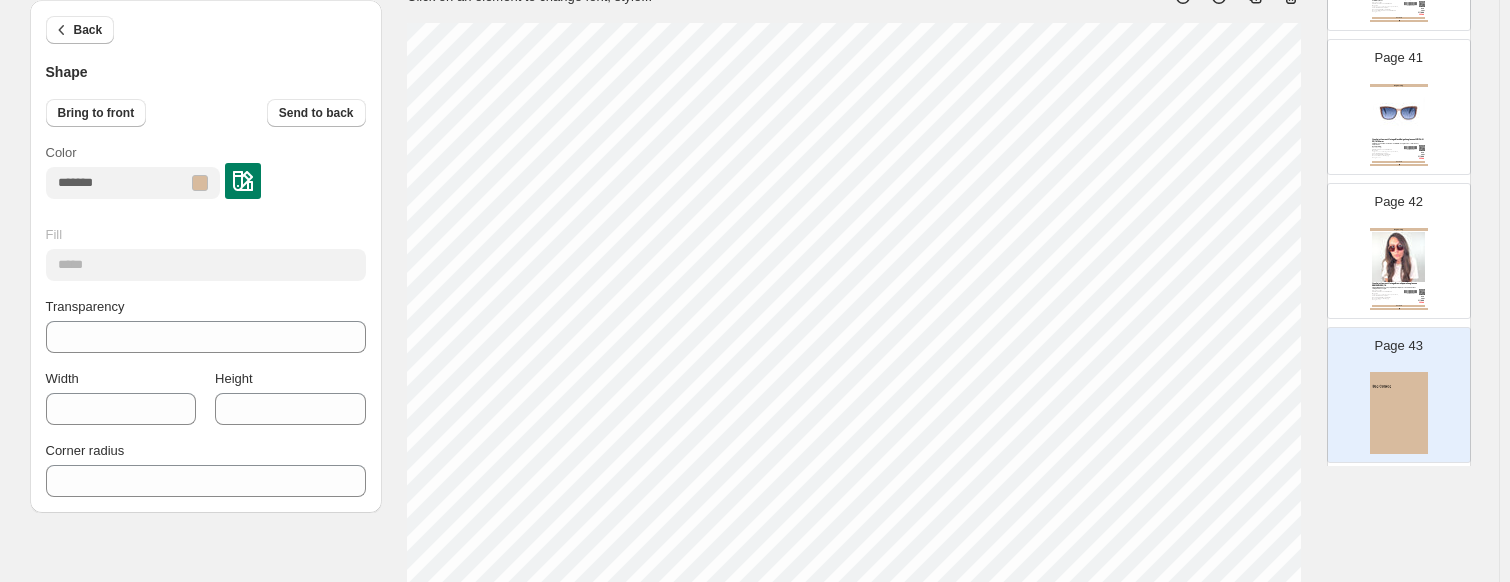 click on "Back" at bounding box center (88, 30) 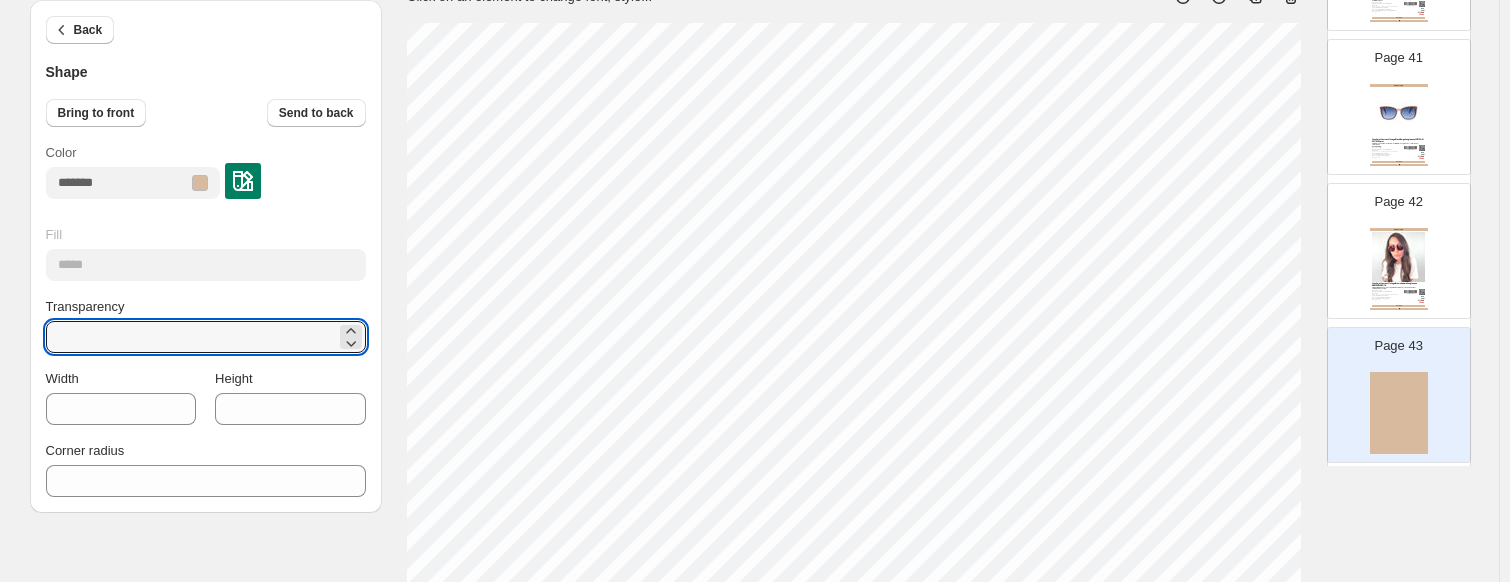 drag, startPoint x: 131, startPoint y: 347, endPoint x: -8, endPoint y: 333, distance: 139.70326 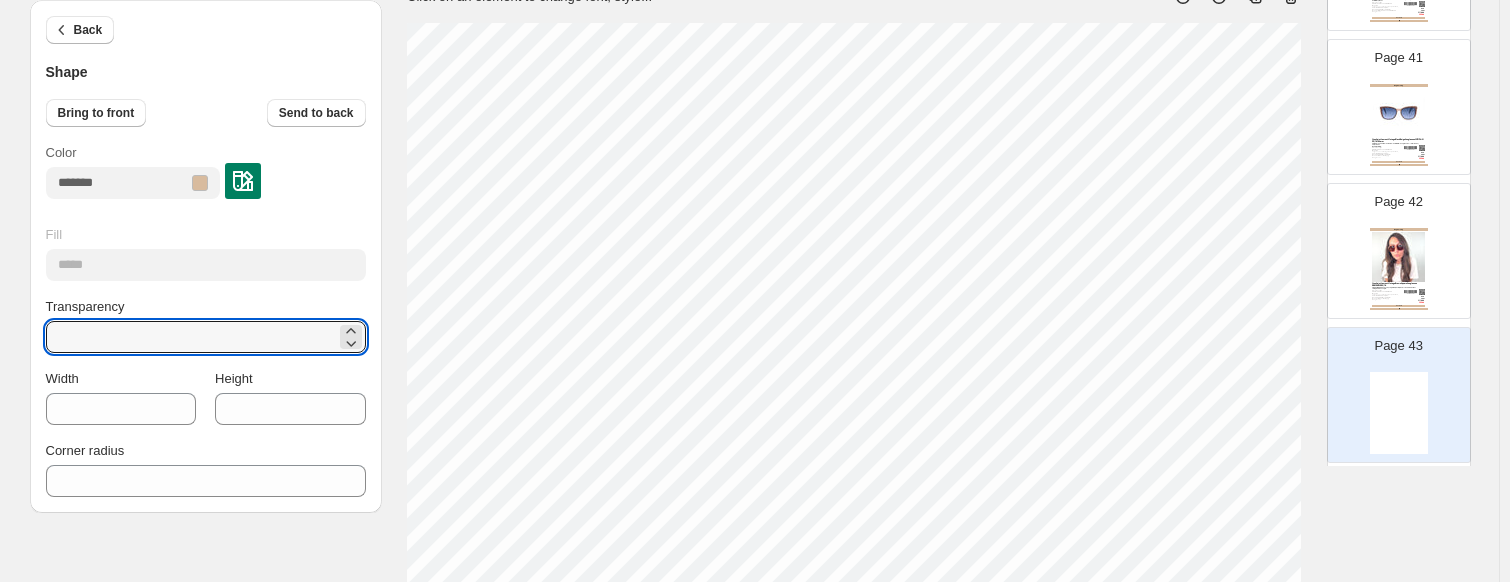type on "*" 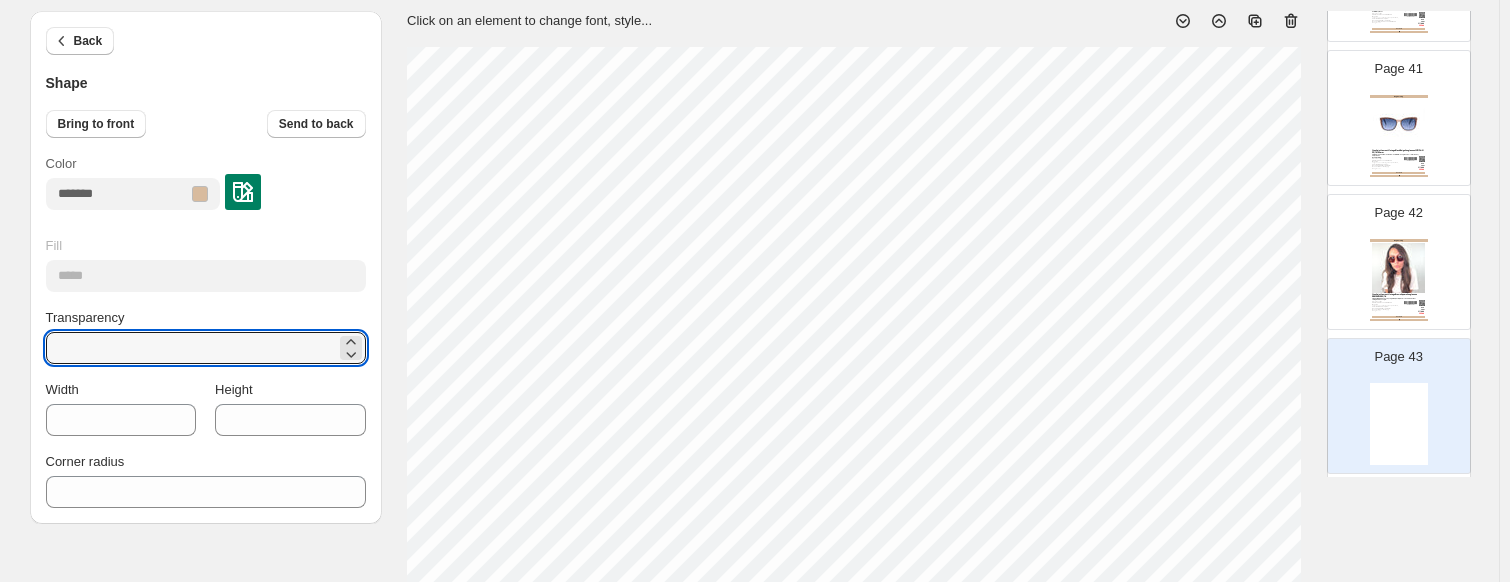 scroll, scrollTop: 100, scrollLeft: 0, axis: vertical 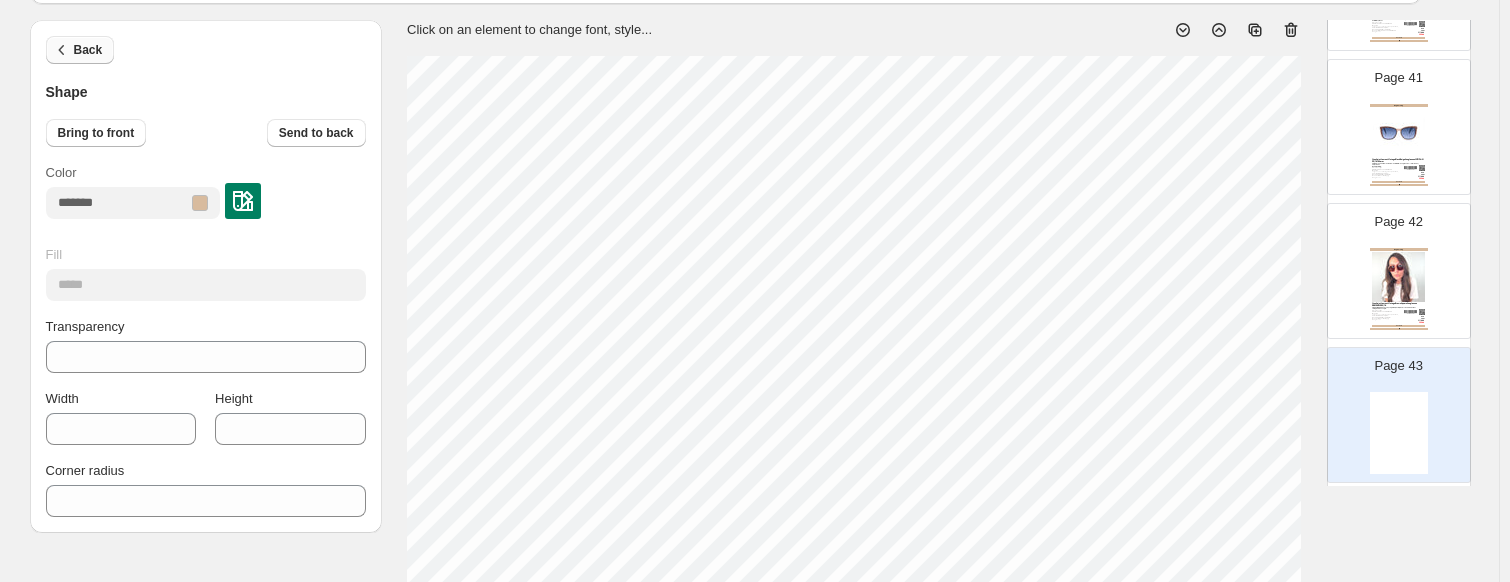 click on "Back" at bounding box center (80, 50) 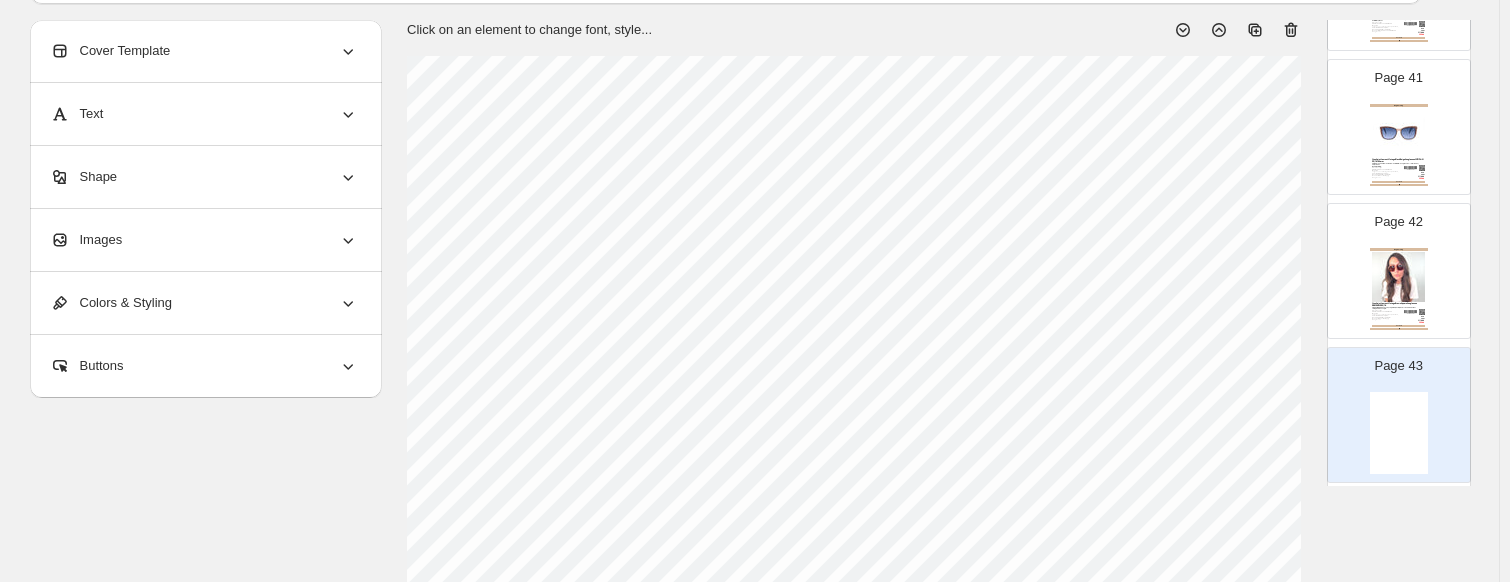 drag, startPoint x: 124, startPoint y: 229, endPoint x: 148, endPoint y: 227, distance: 24.083189 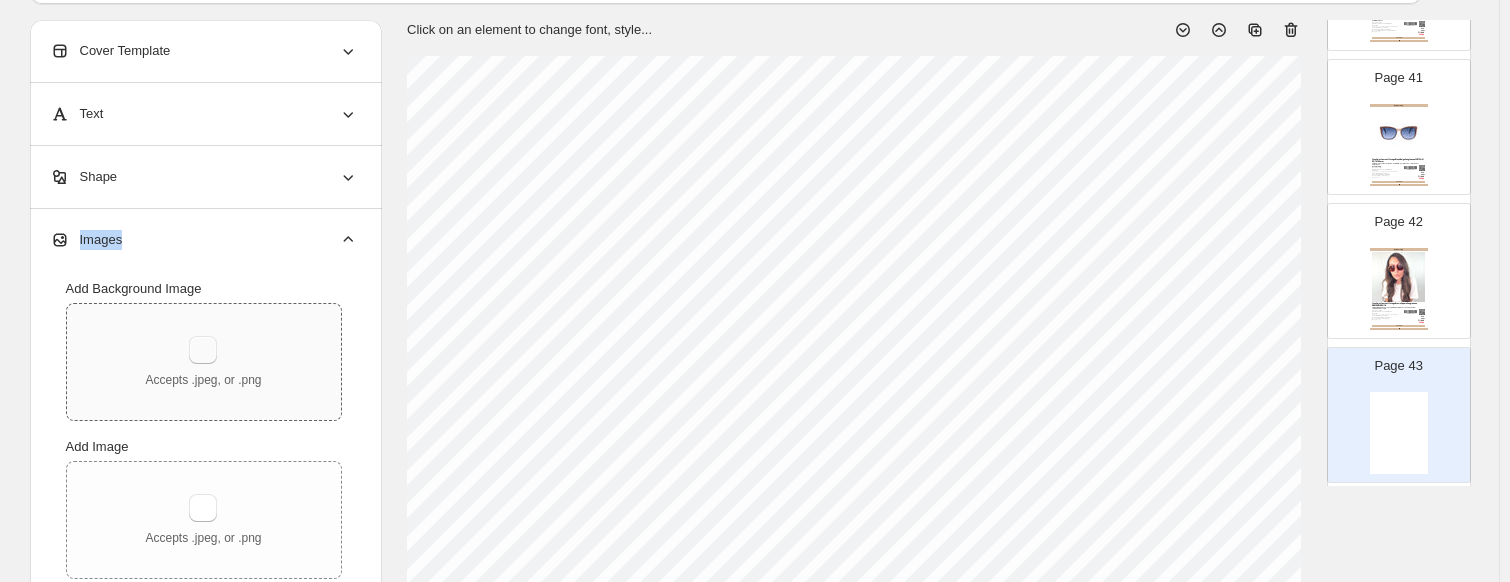 click at bounding box center (203, 350) 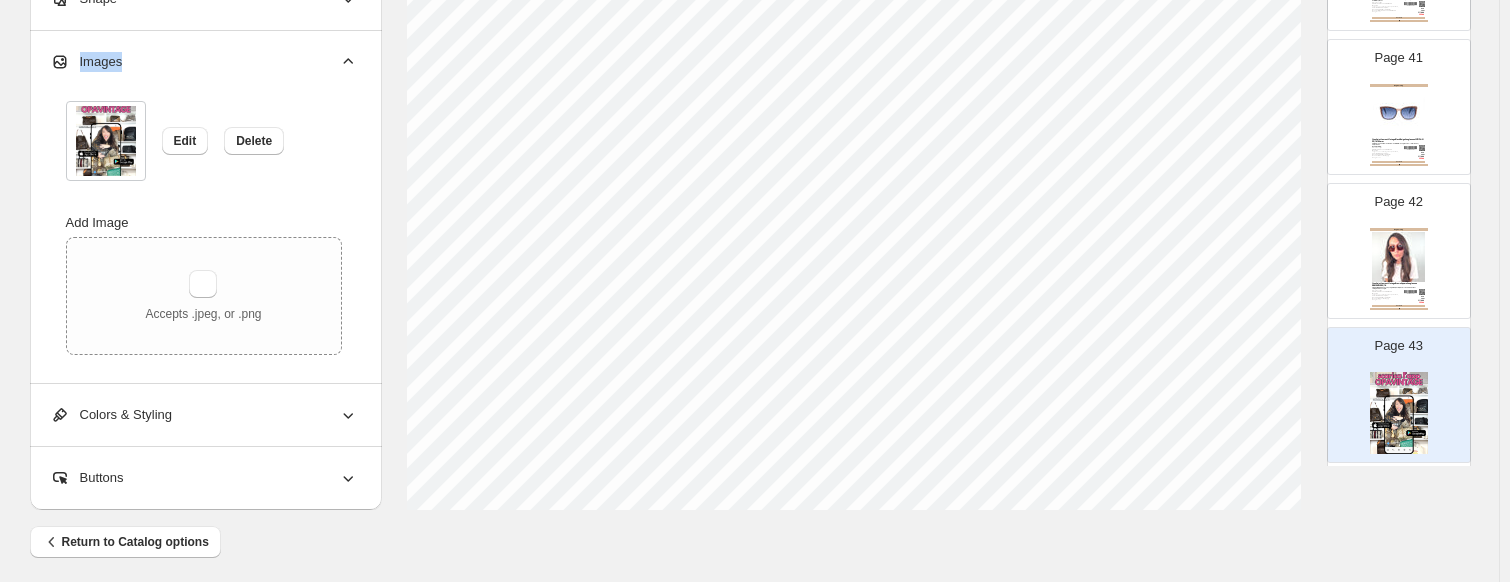 scroll, scrollTop: 918, scrollLeft: 0, axis: vertical 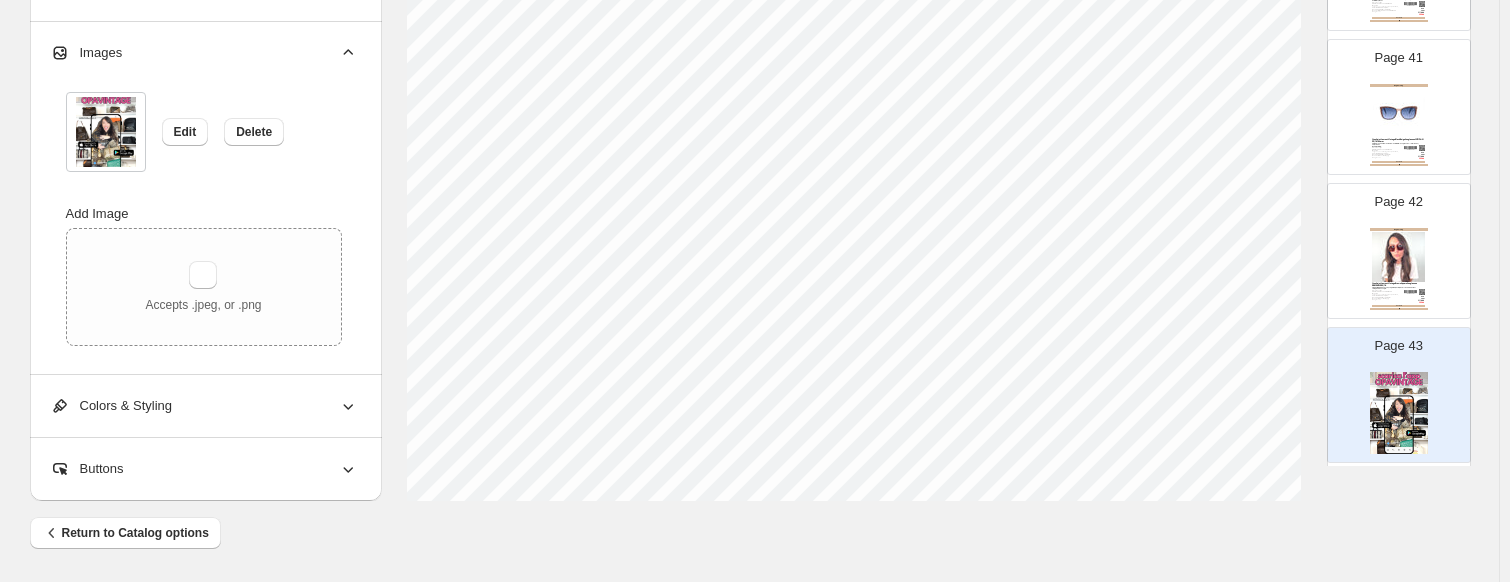 click on "Buttons" at bounding box center [204, 469] 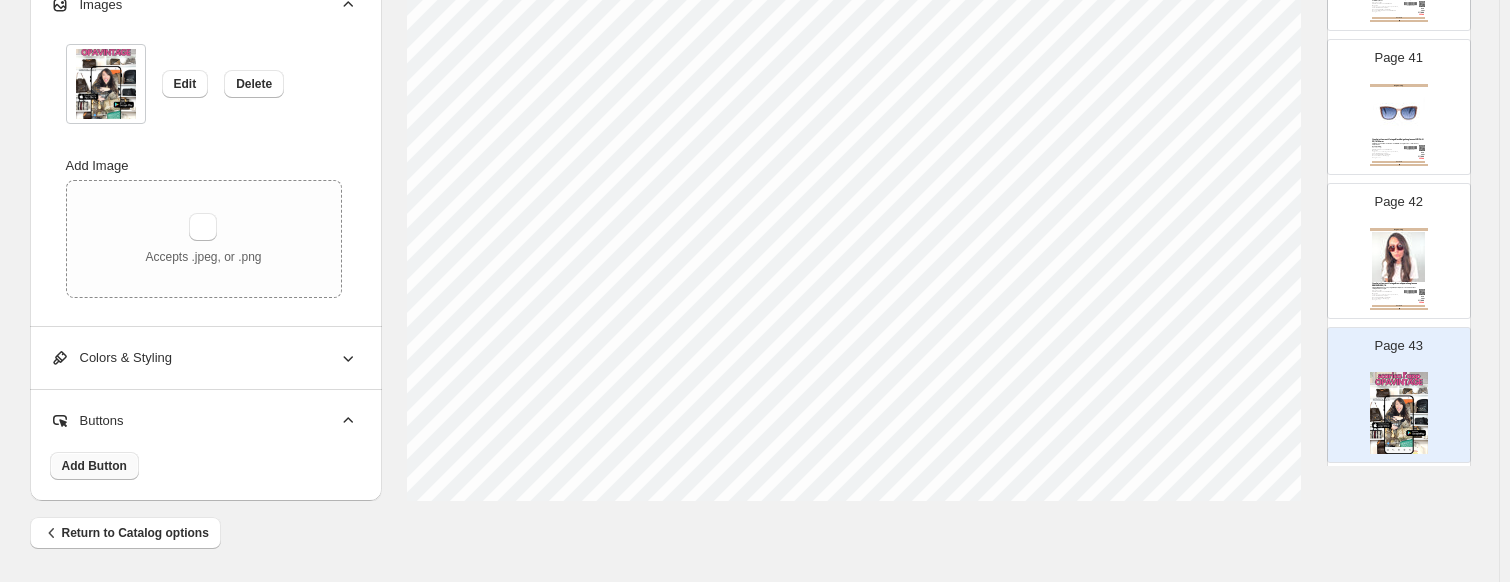 click on "Add Button" at bounding box center [94, 466] 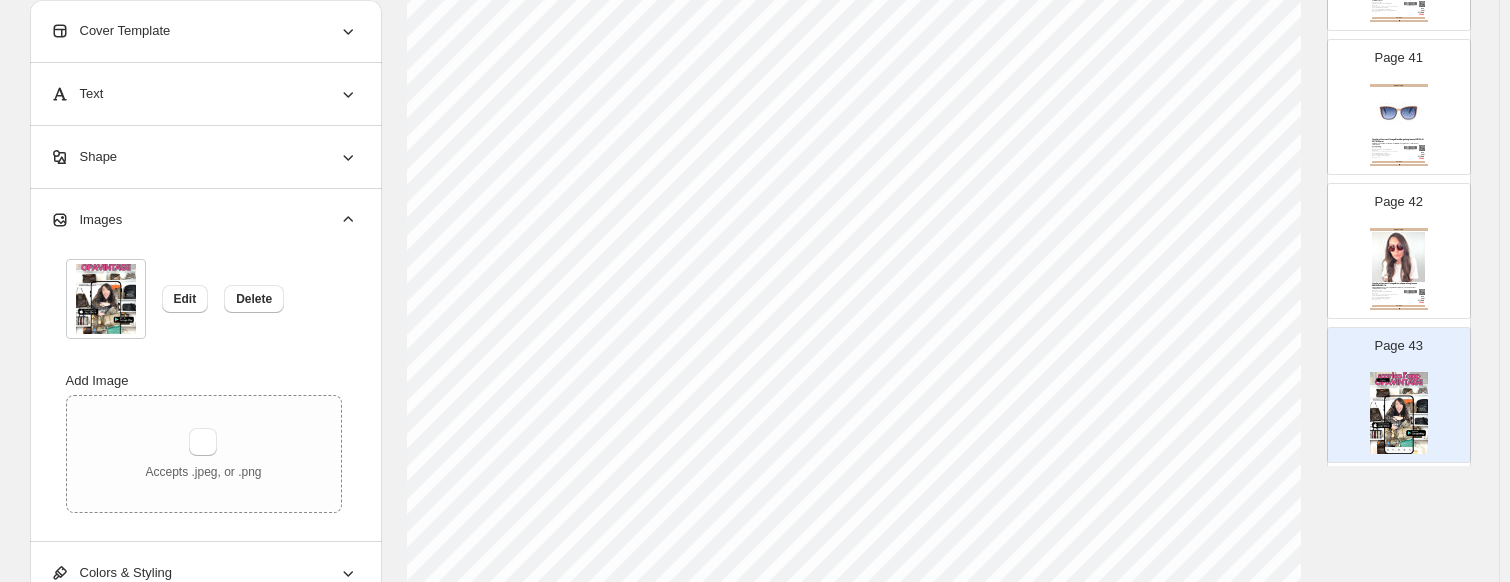 scroll, scrollTop: 184, scrollLeft: 0, axis: vertical 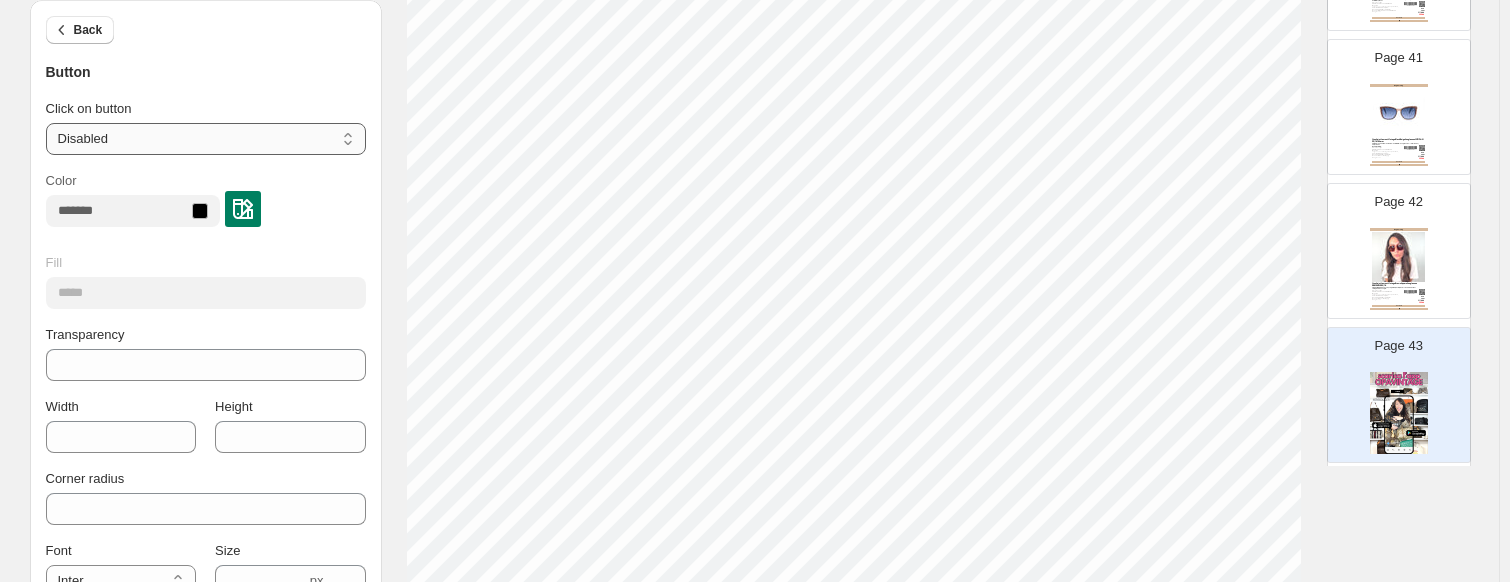 click on "**********" at bounding box center (206, 139) 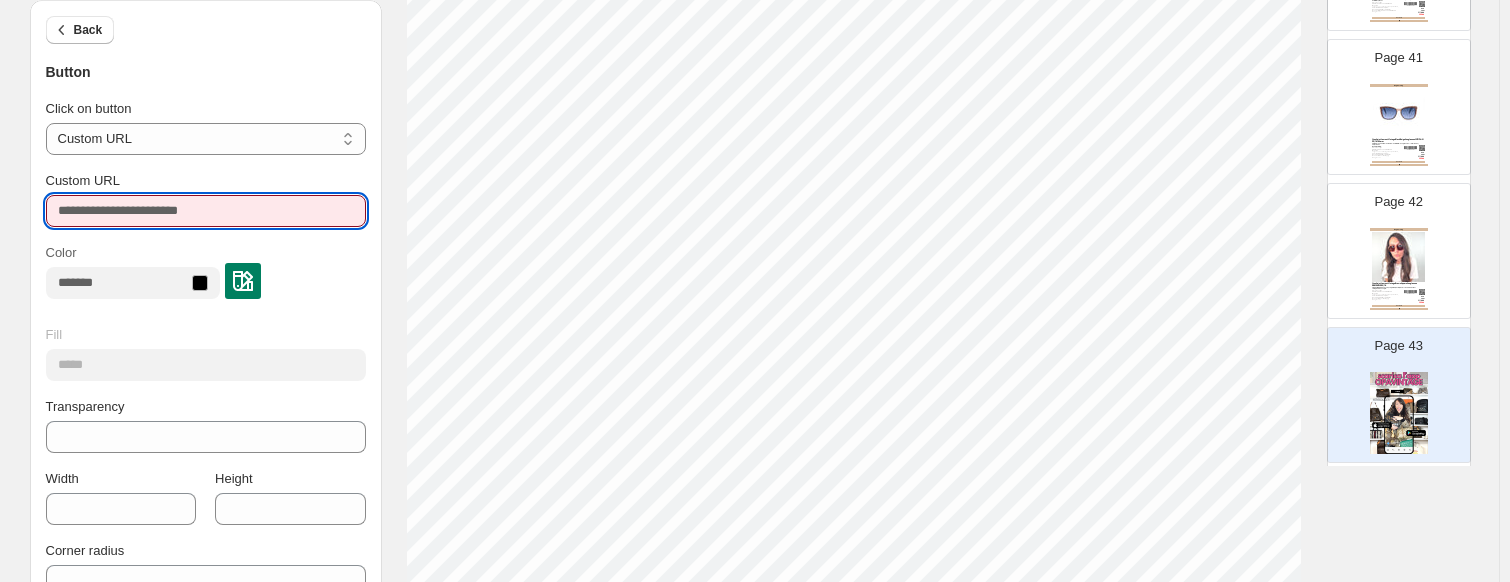 click on "Custom URL" at bounding box center (206, 211) 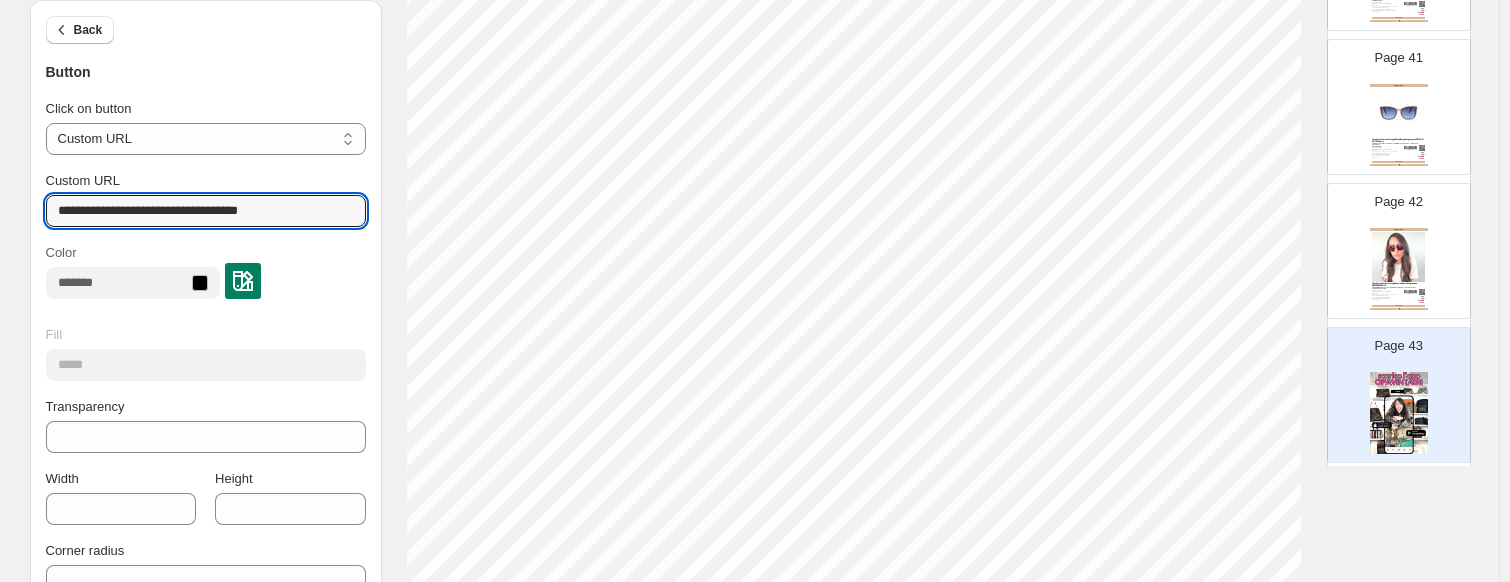 type on "**********" 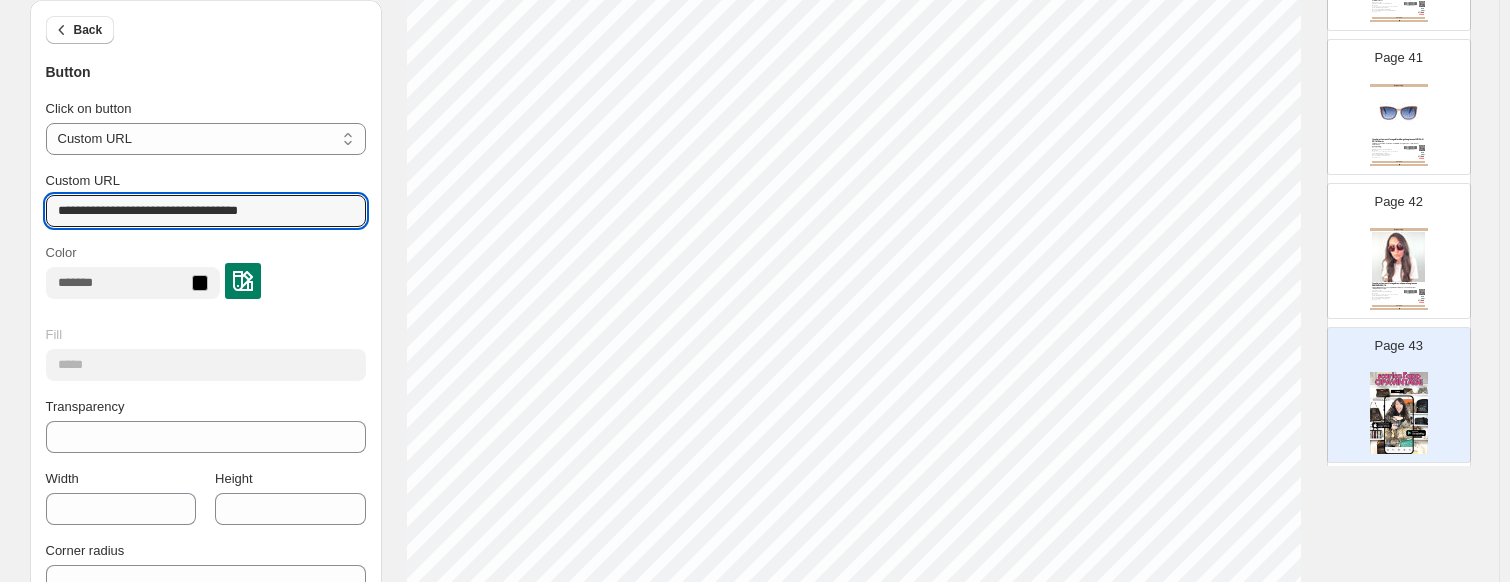 scroll, scrollTop: 352, scrollLeft: 0, axis: vertical 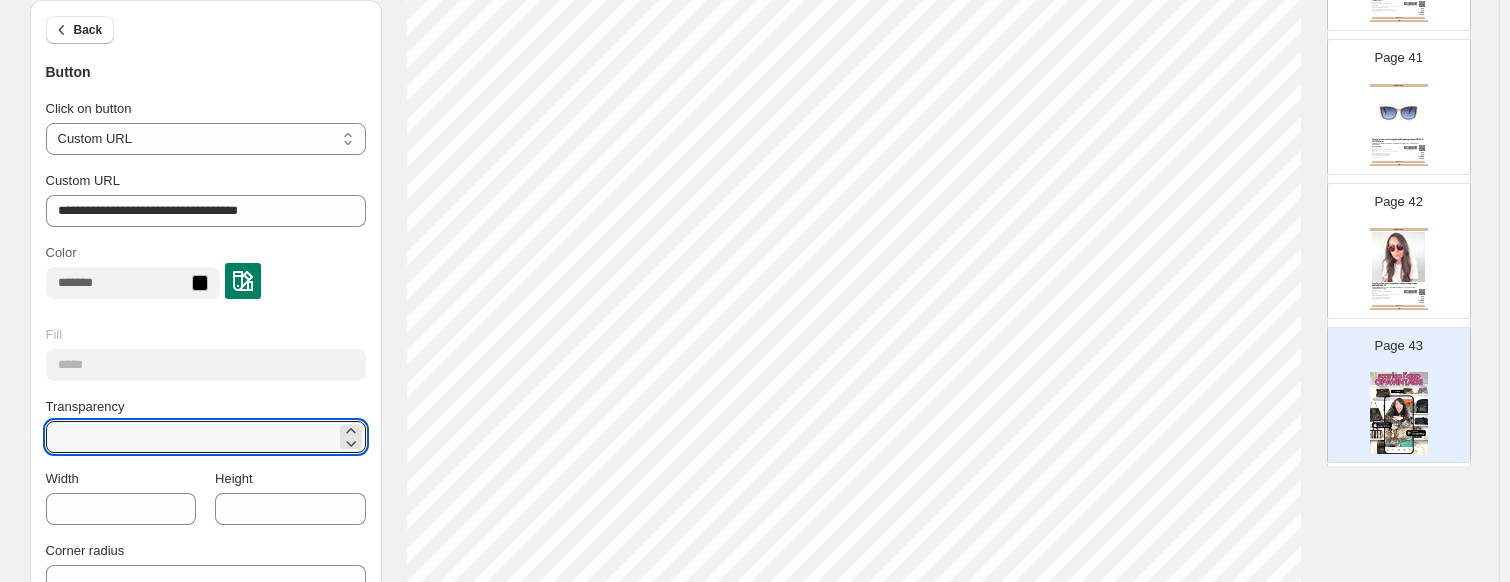 drag, startPoint x: 100, startPoint y: 439, endPoint x: -8, endPoint y: 445, distance: 108.16654 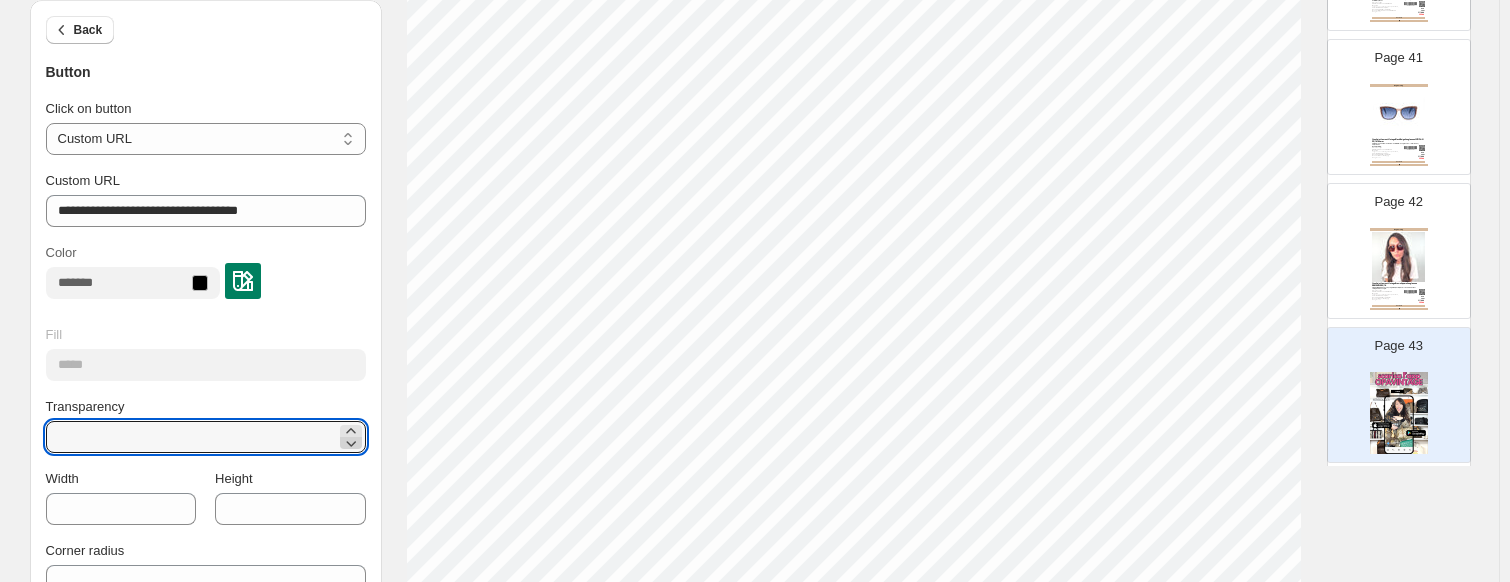click 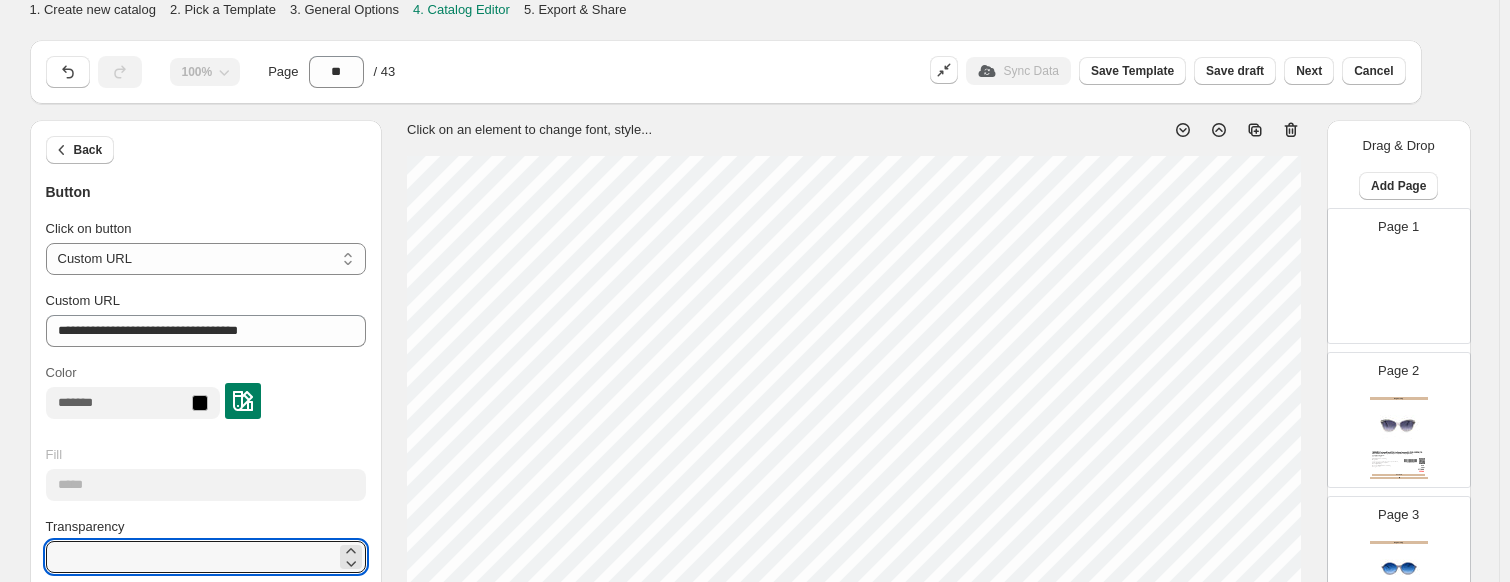 select on "**********" 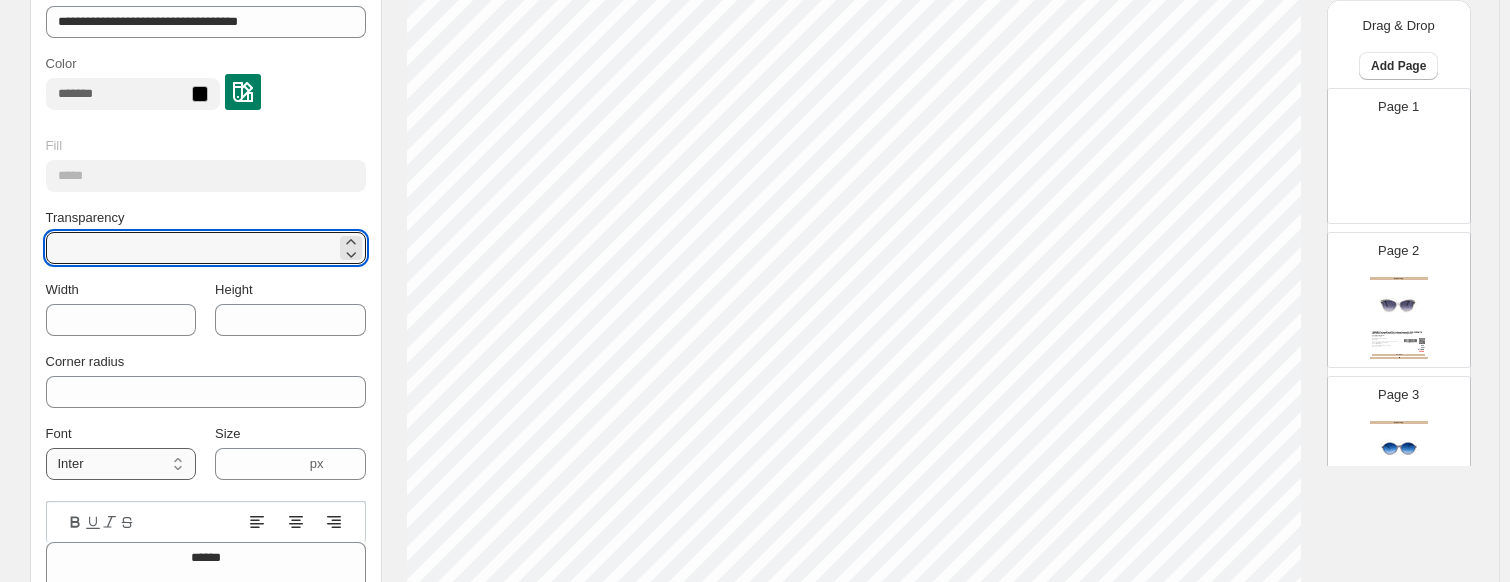 scroll, scrollTop: 5809, scrollLeft: 0, axis: vertical 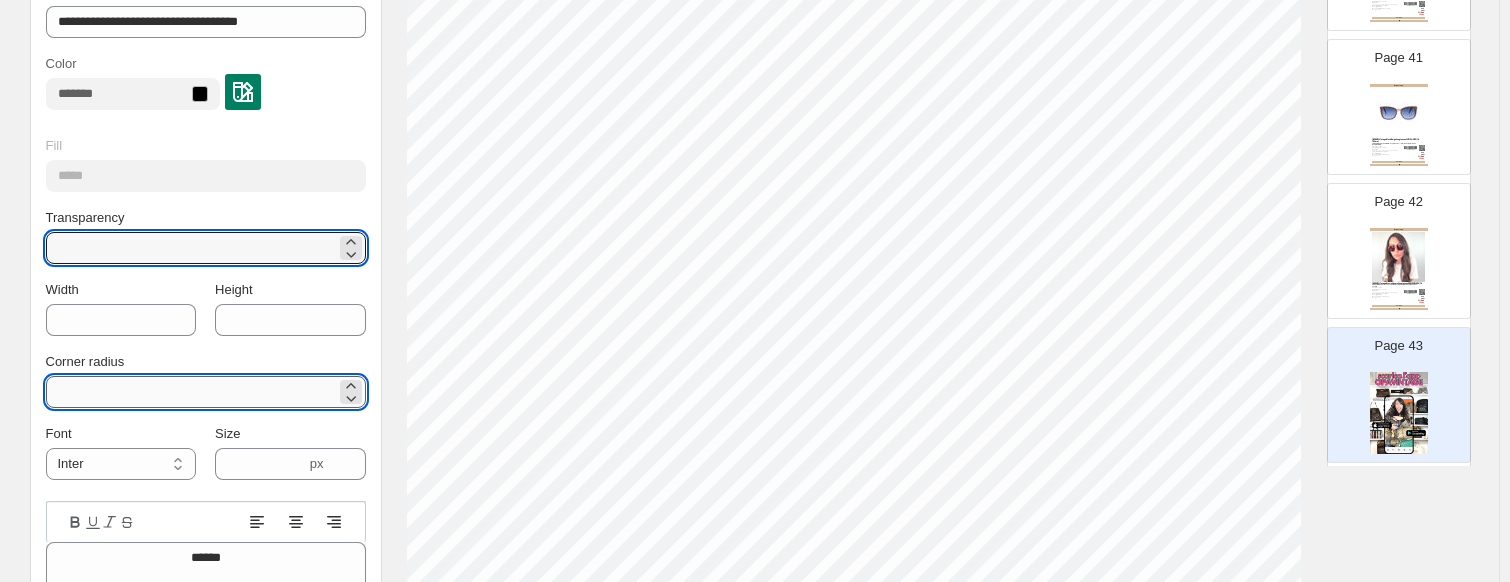 click on "*" at bounding box center [191, 392] 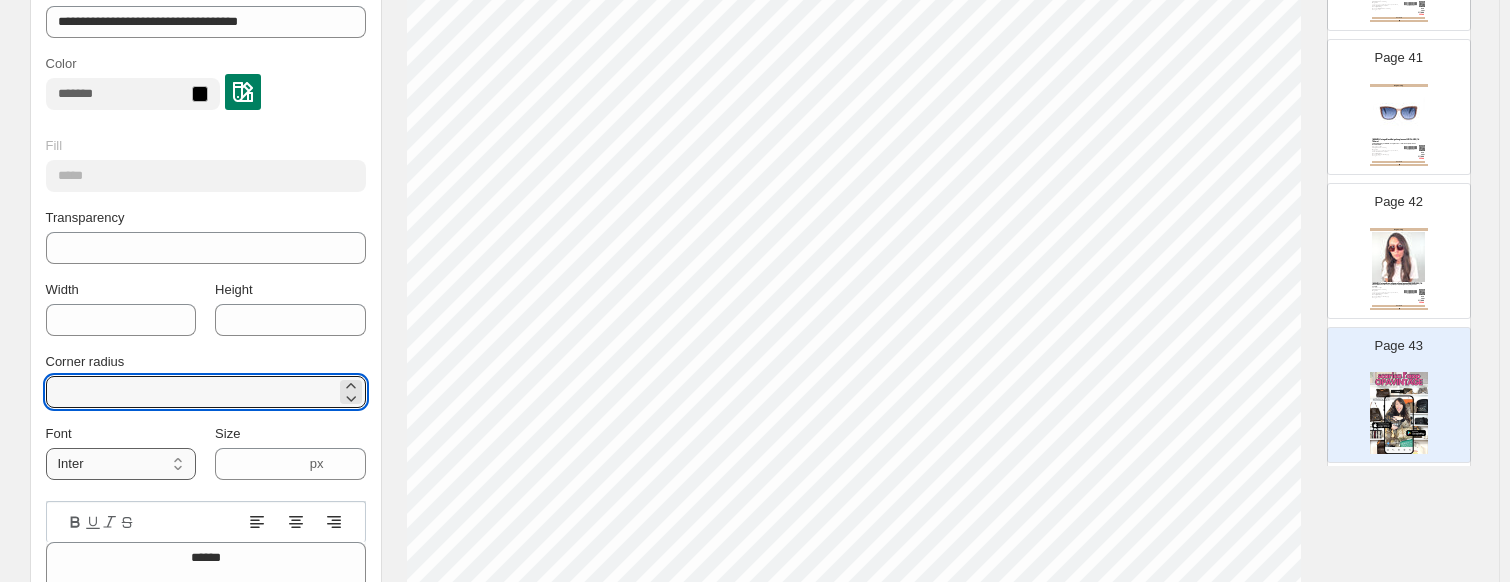 type on "**" 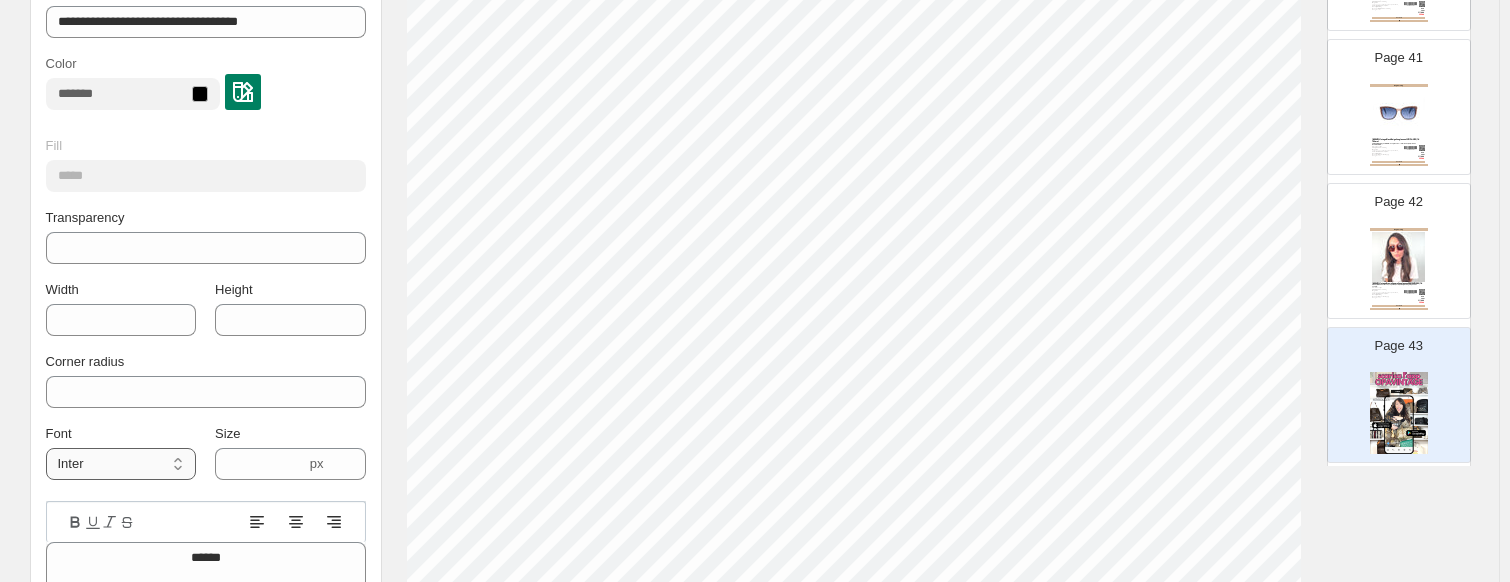 click on "**********" at bounding box center (121, 464) 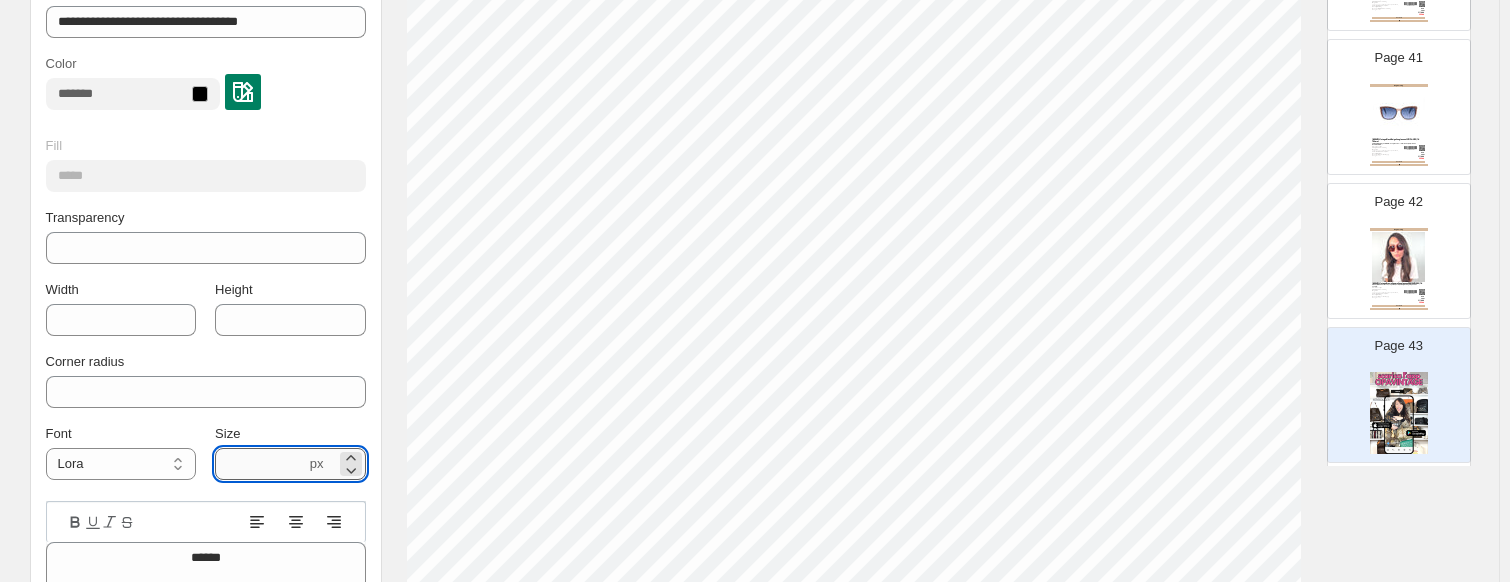 click on "****" at bounding box center [260, 464] 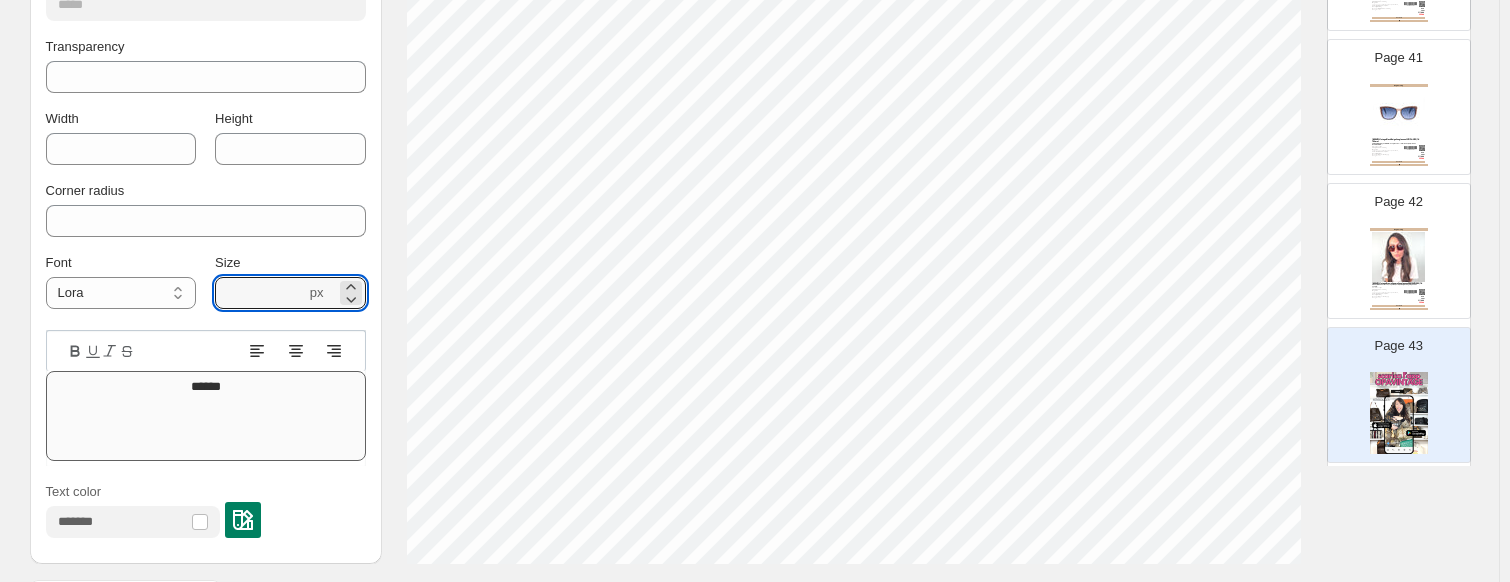 scroll, scrollTop: 918, scrollLeft: 0, axis: vertical 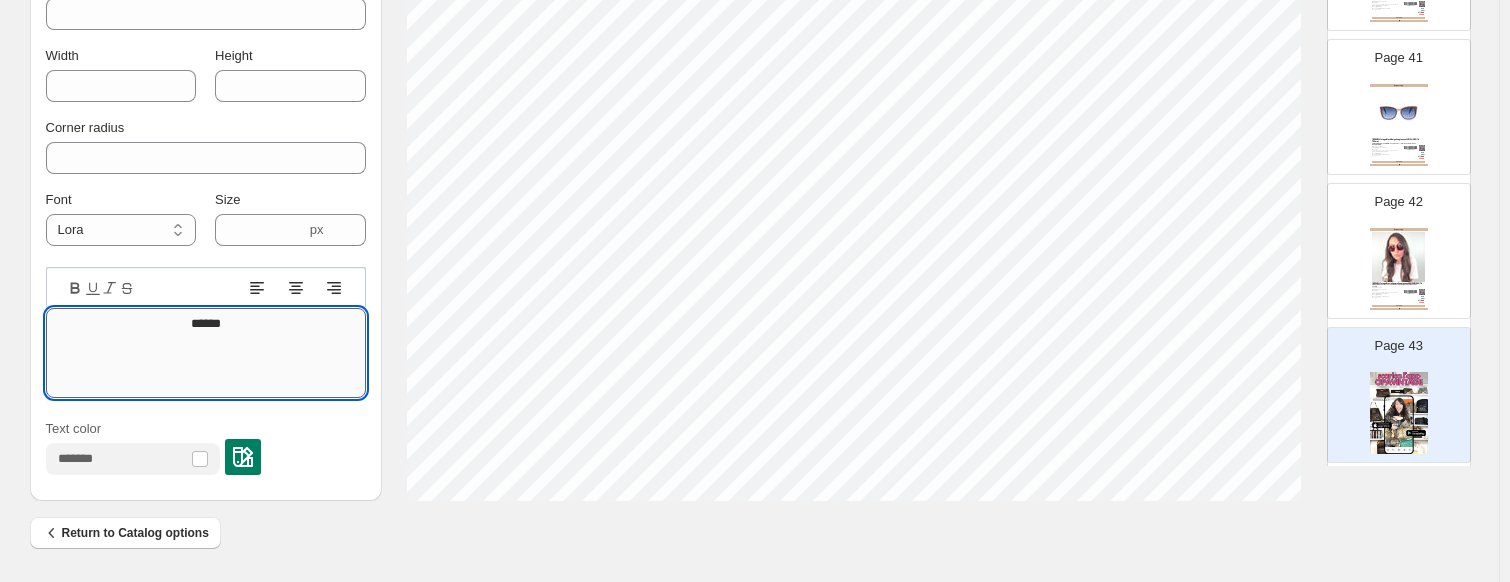 click on "******" at bounding box center [206, 353] 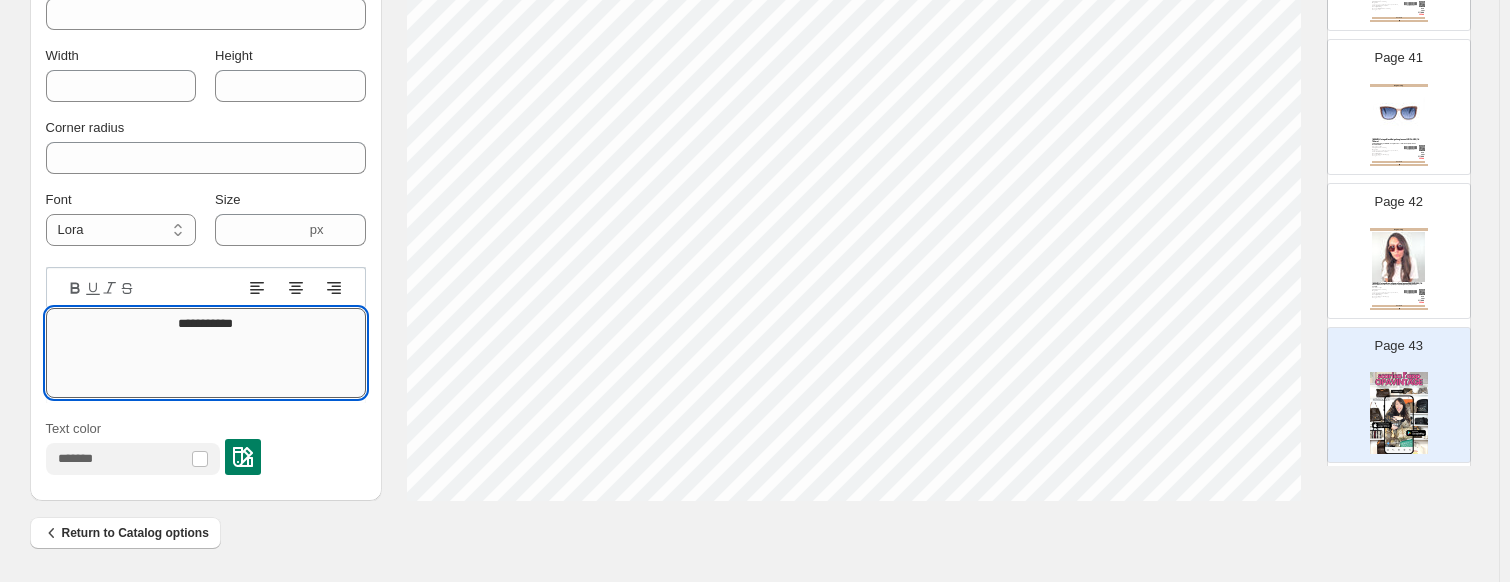 type on "**********" 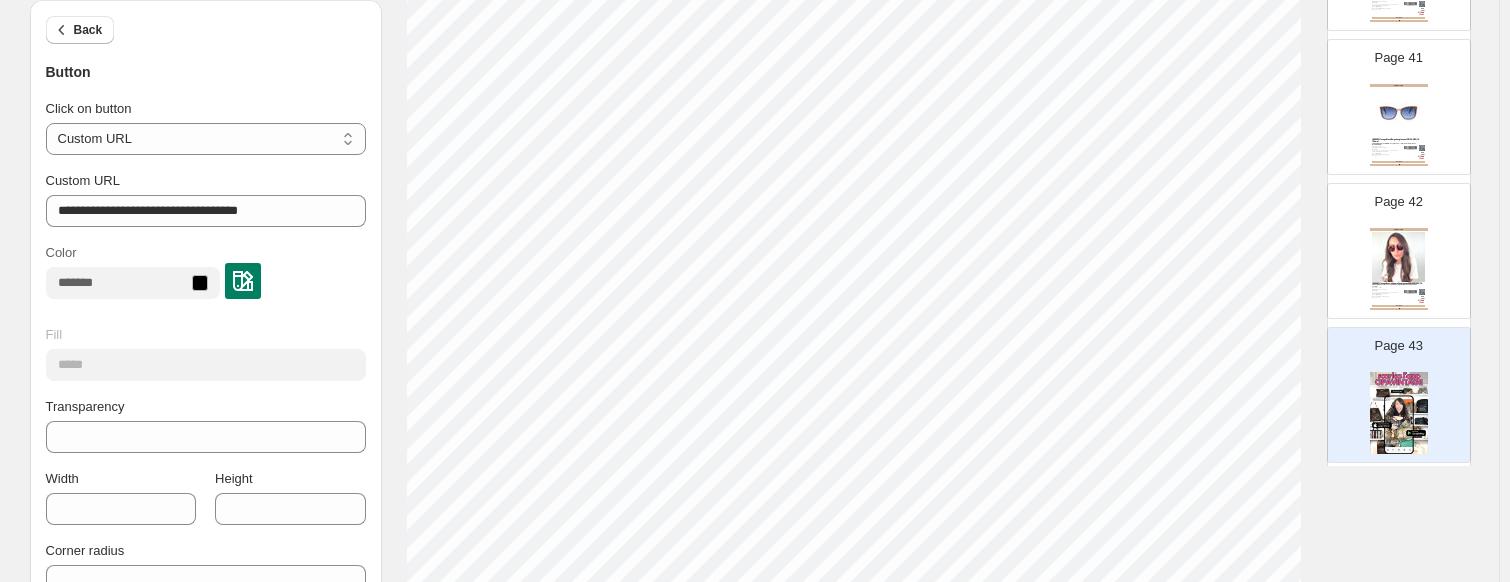 scroll, scrollTop: 252, scrollLeft: 0, axis: vertical 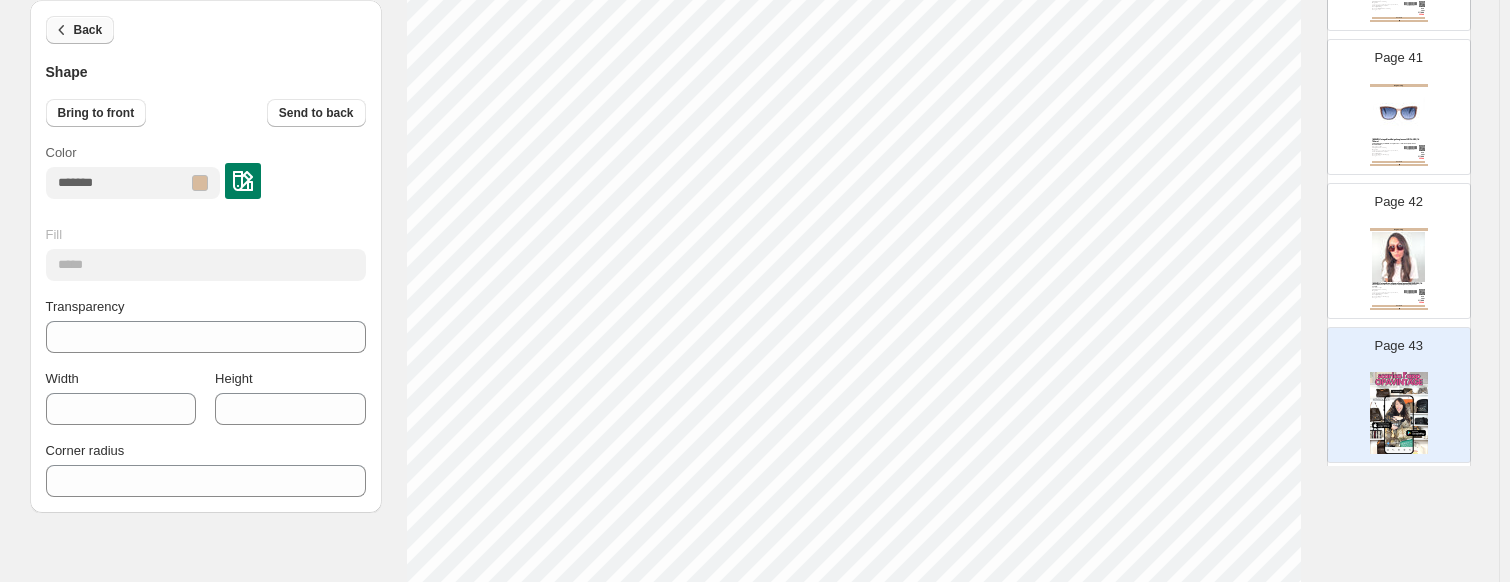 click on "Back" at bounding box center (88, 30) 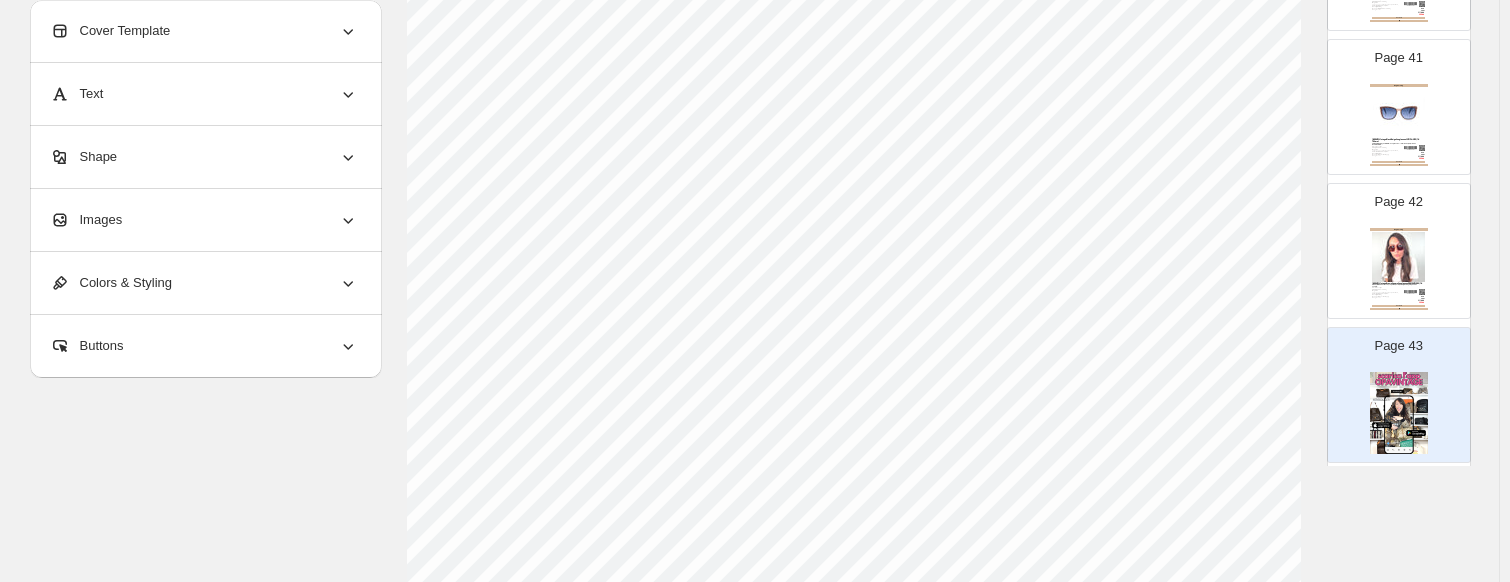 select on "**********" 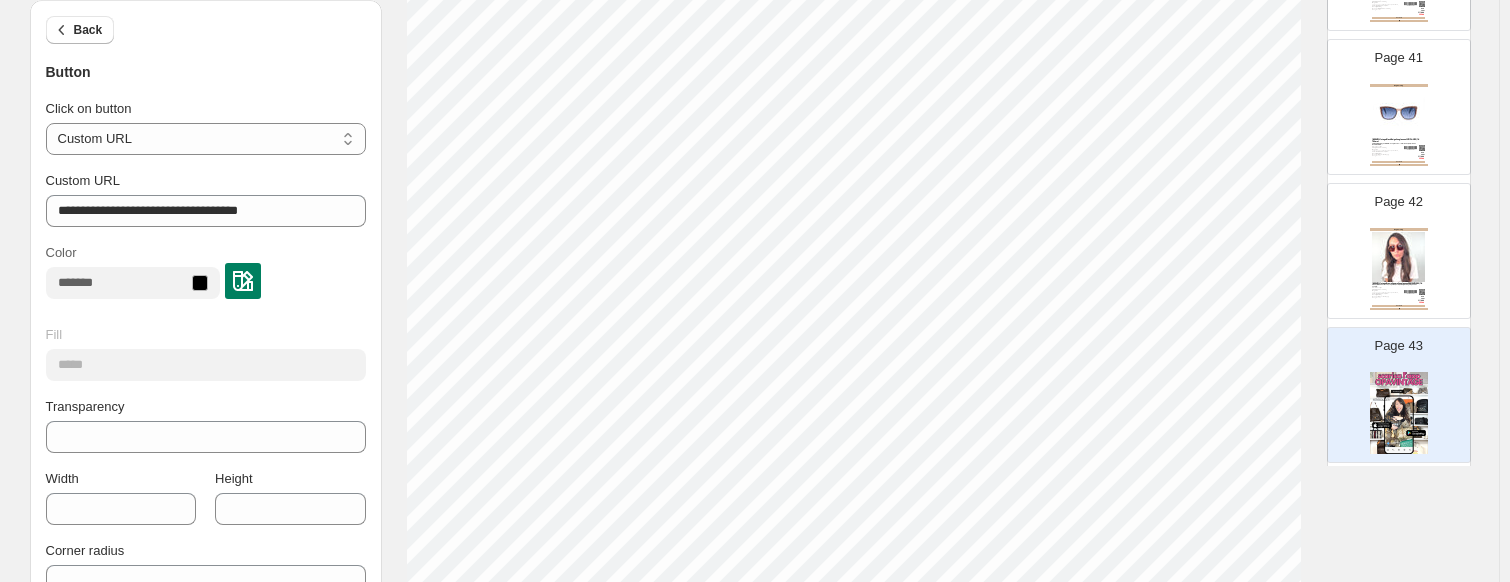 type on "***" 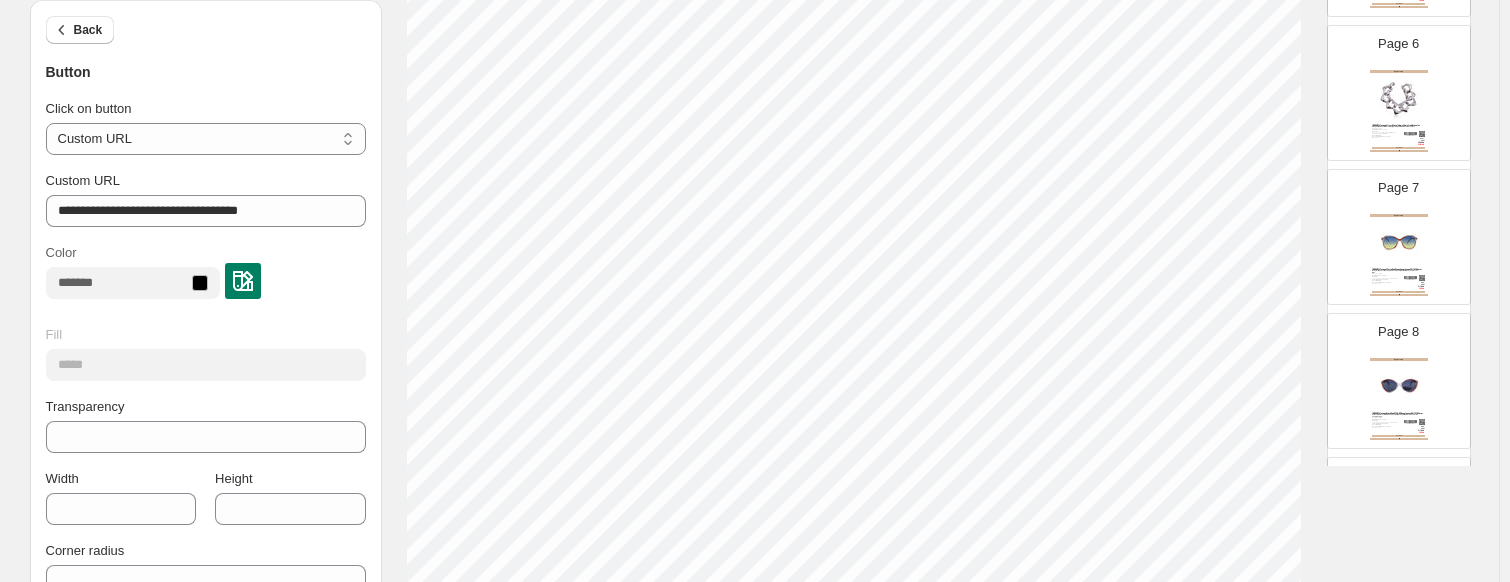 scroll, scrollTop: 0, scrollLeft: 0, axis: both 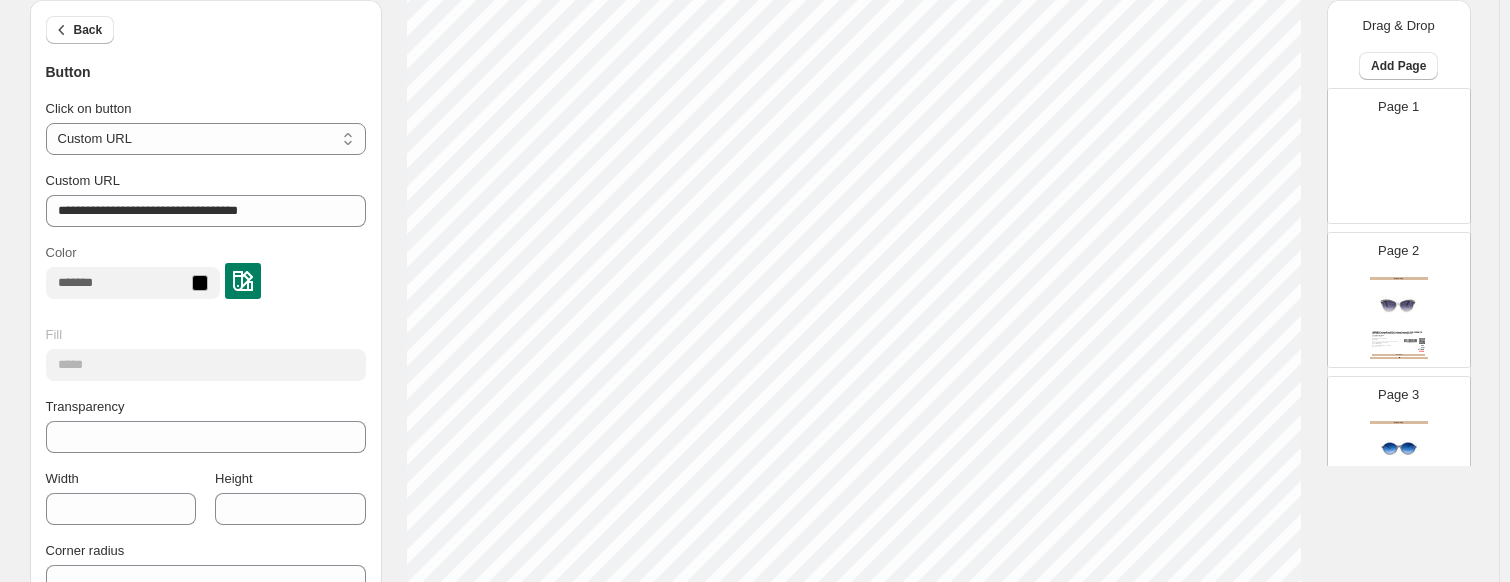 click at bounding box center (1399, 174) 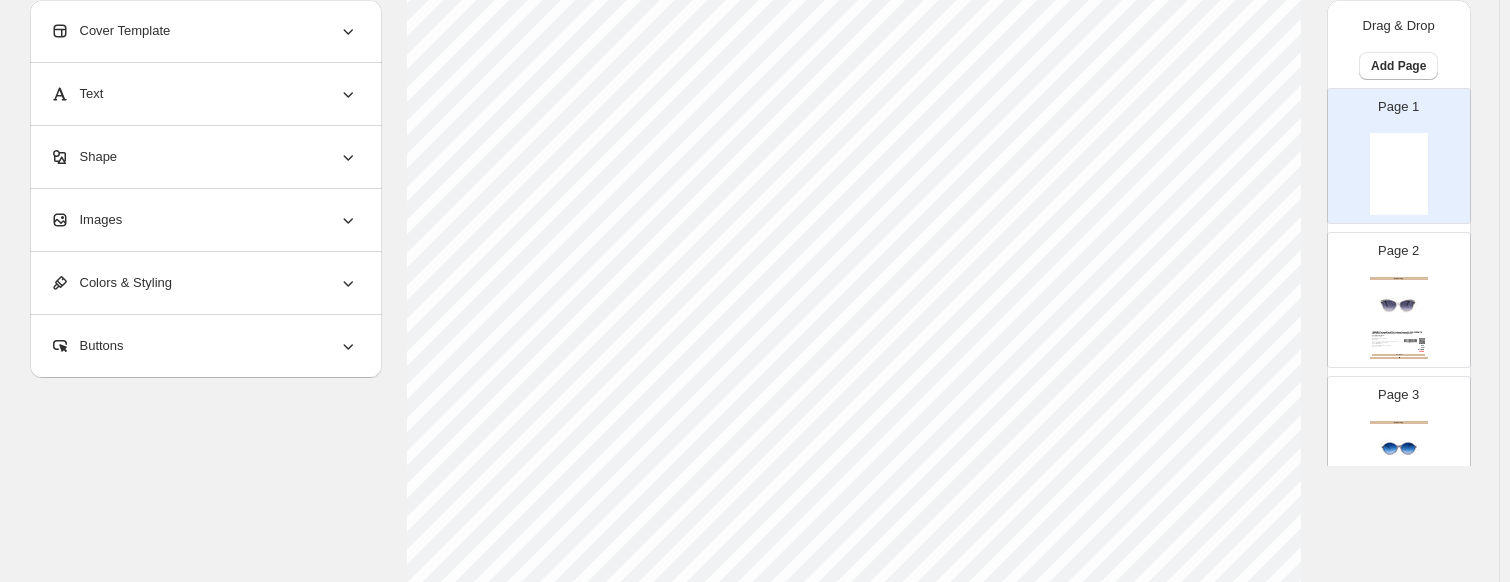 click on "Shape" at bounding box center (204, 157) 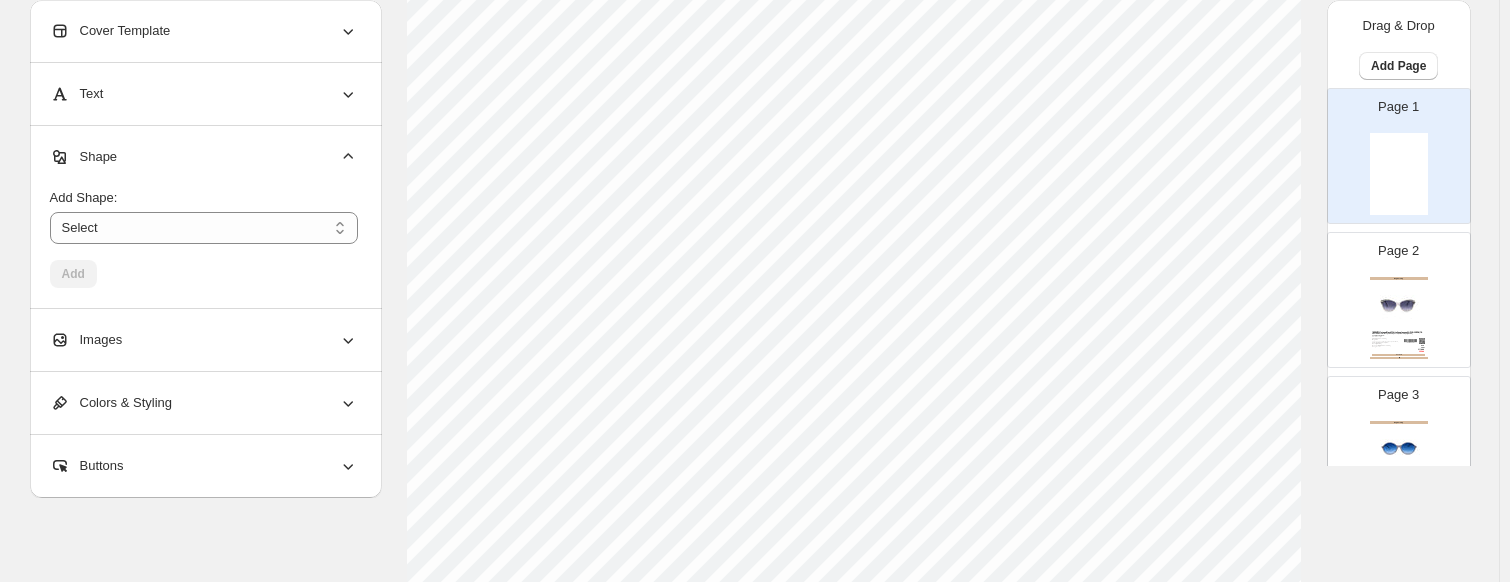 click on "Images" at bounding box center [204, 340] 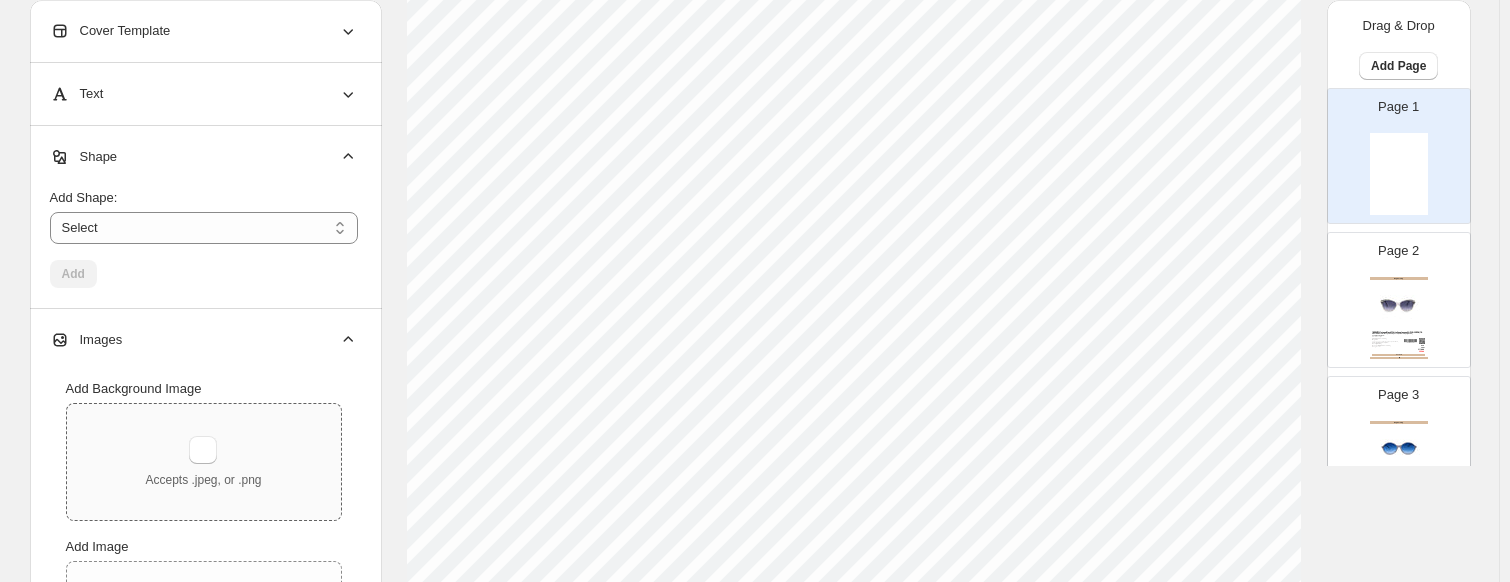 click on "Accepts .jpeg, or .png" at bounding box center [204, 462] 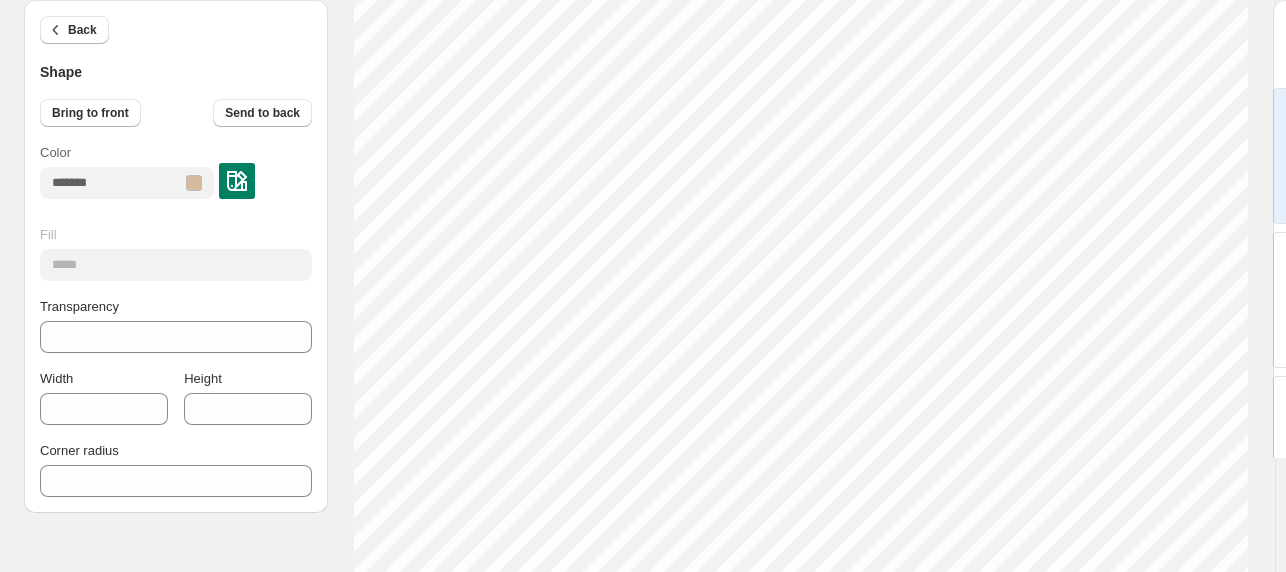 scroll, scrollTop: 700, scrollLeft: 0, axis: vertical 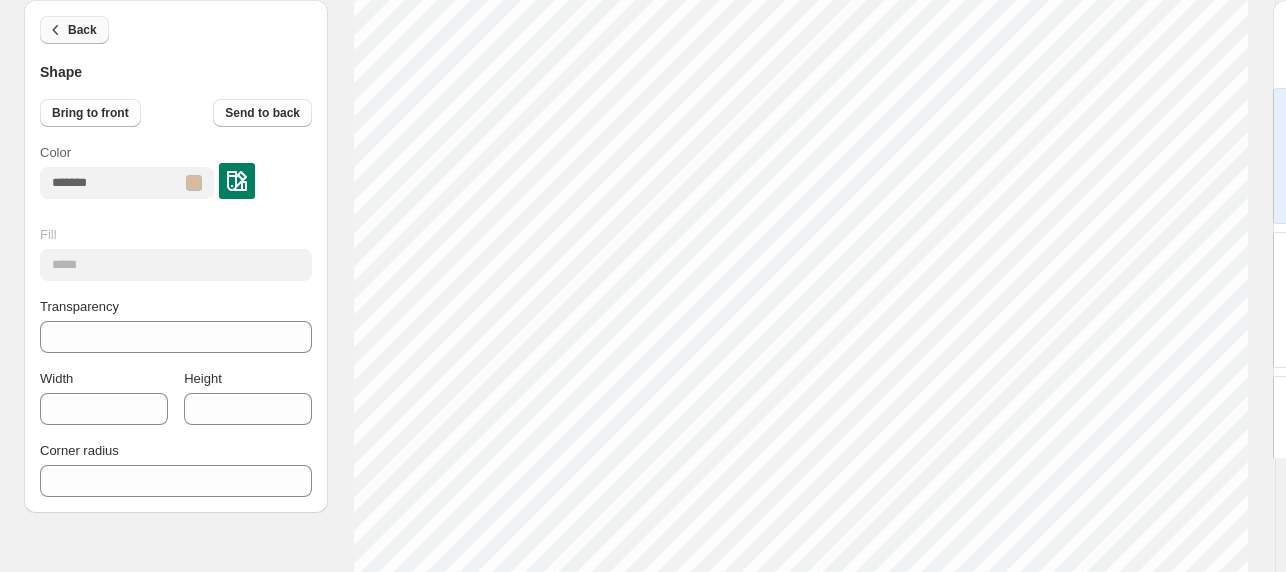 click 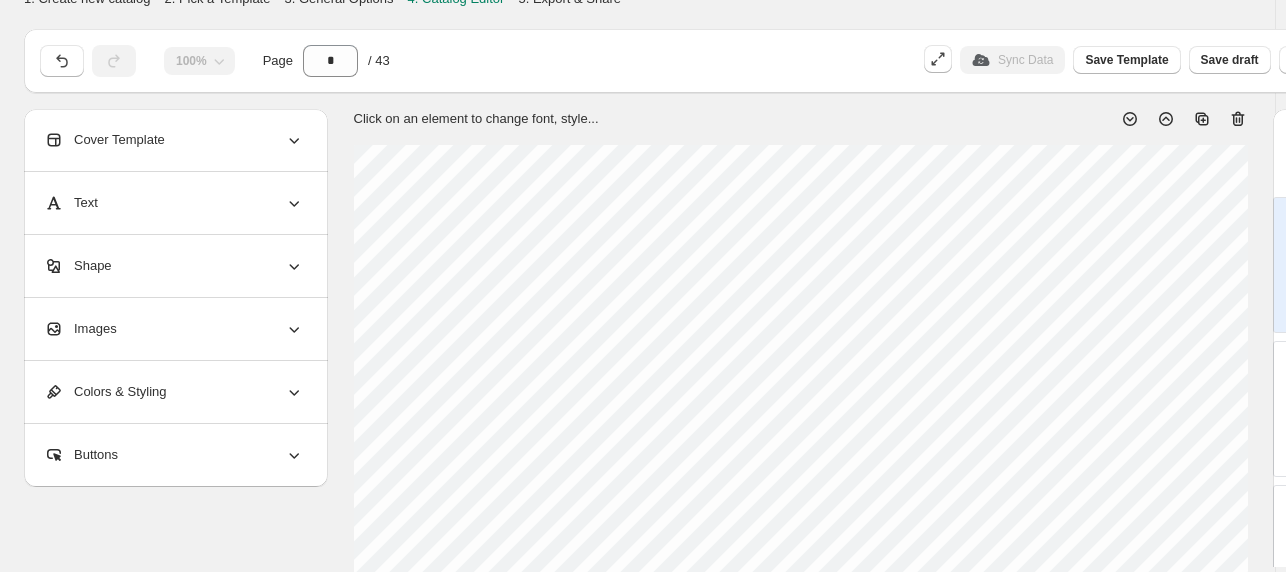 scroll, scrollTop: 0, scrollLeft: 0, axis: both 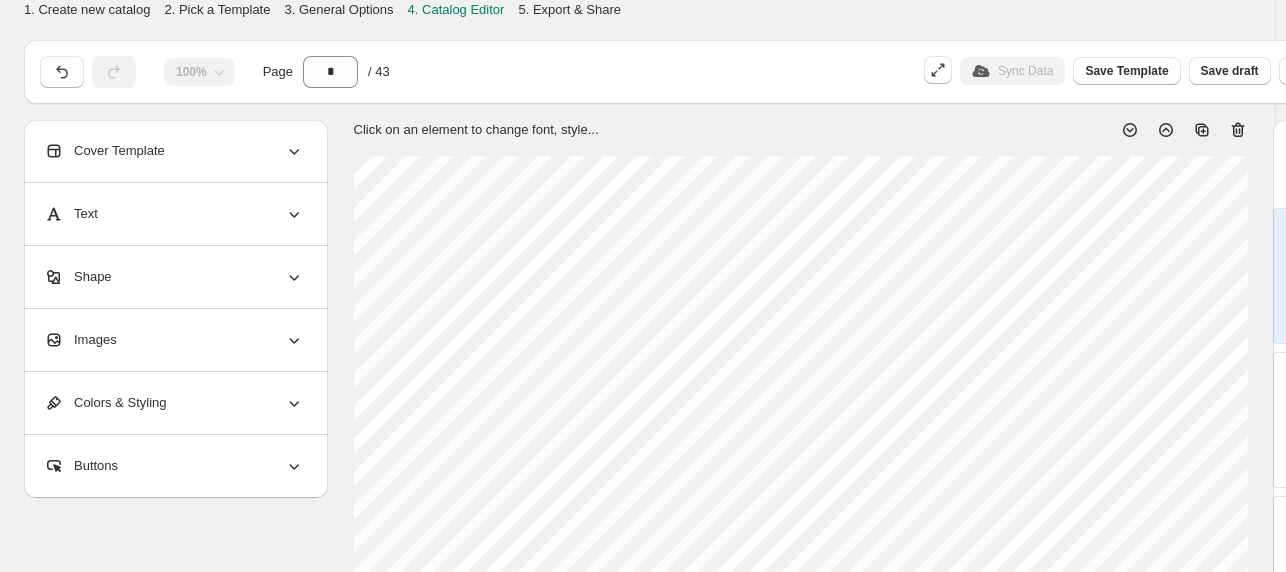 click on "Cover Template" at bounding box center [174, 151] 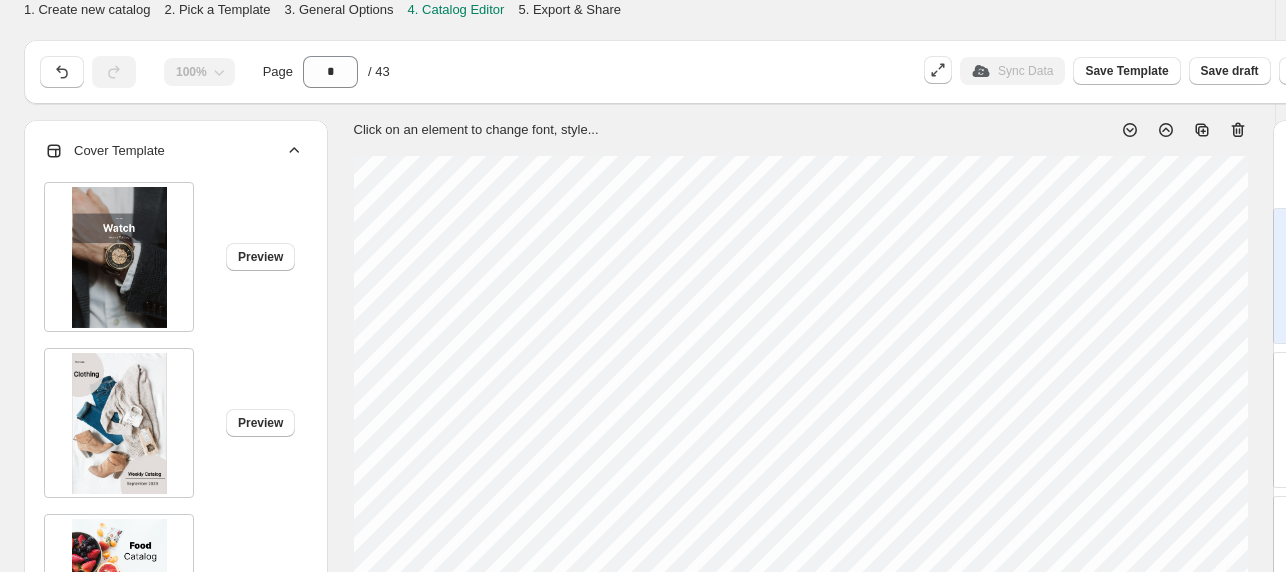 click on "Cover Template" at bounding box center (174, 151) 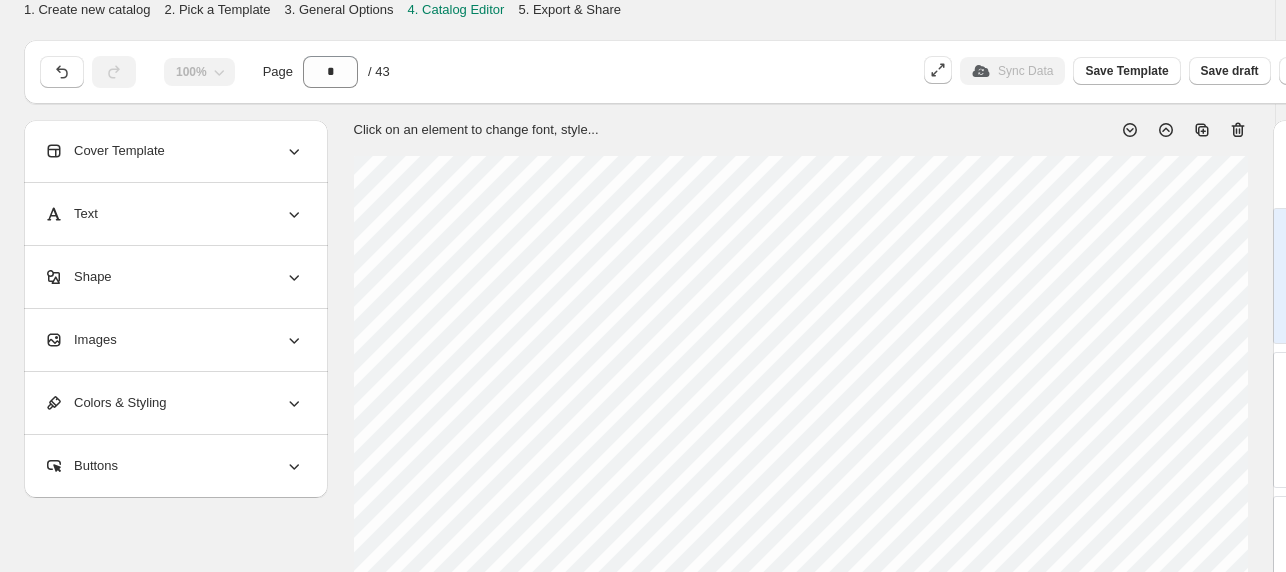 click on "Images" at bounding box center [174, 340] 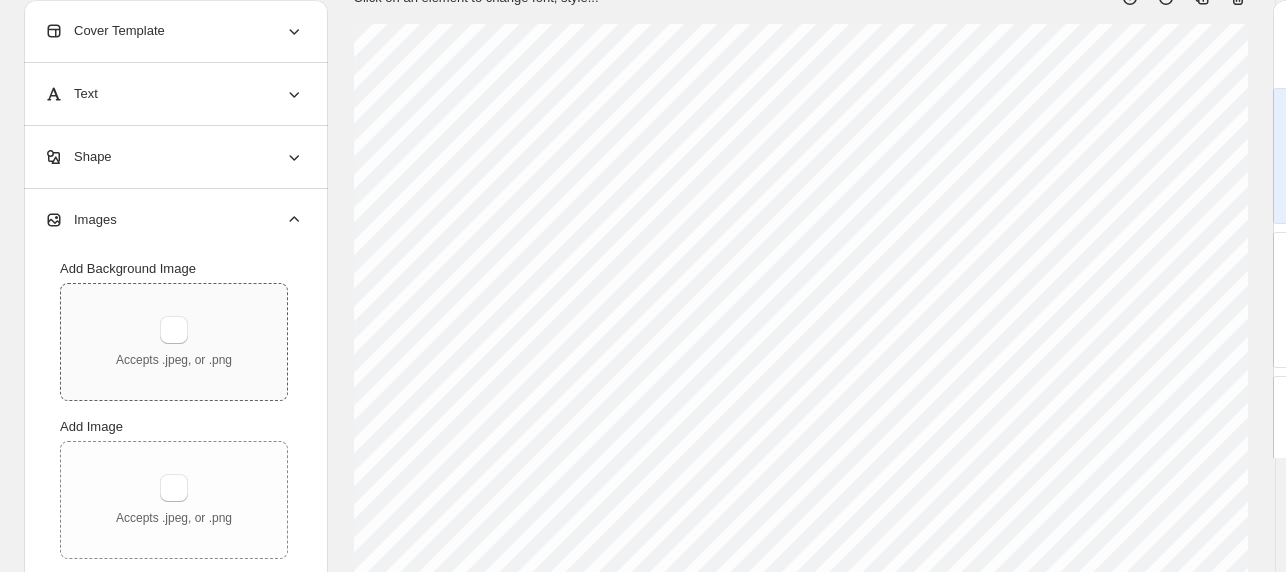 scroll, scrollTop: 133, scrollLeft: 0, axis: vertical 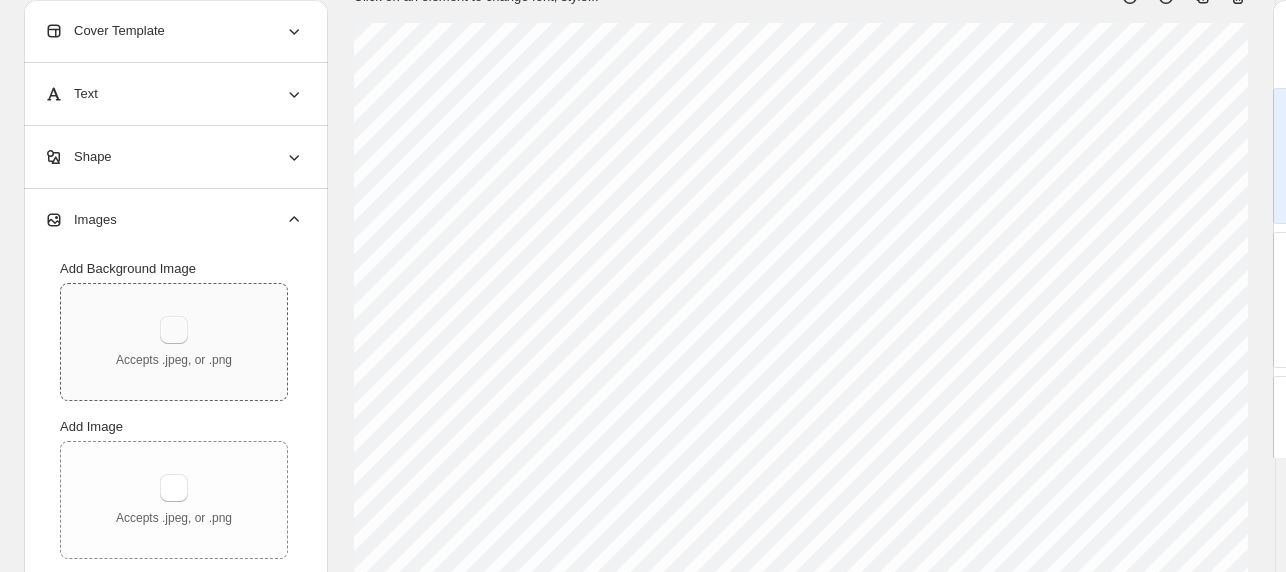 click at bounding box center [174, 330] 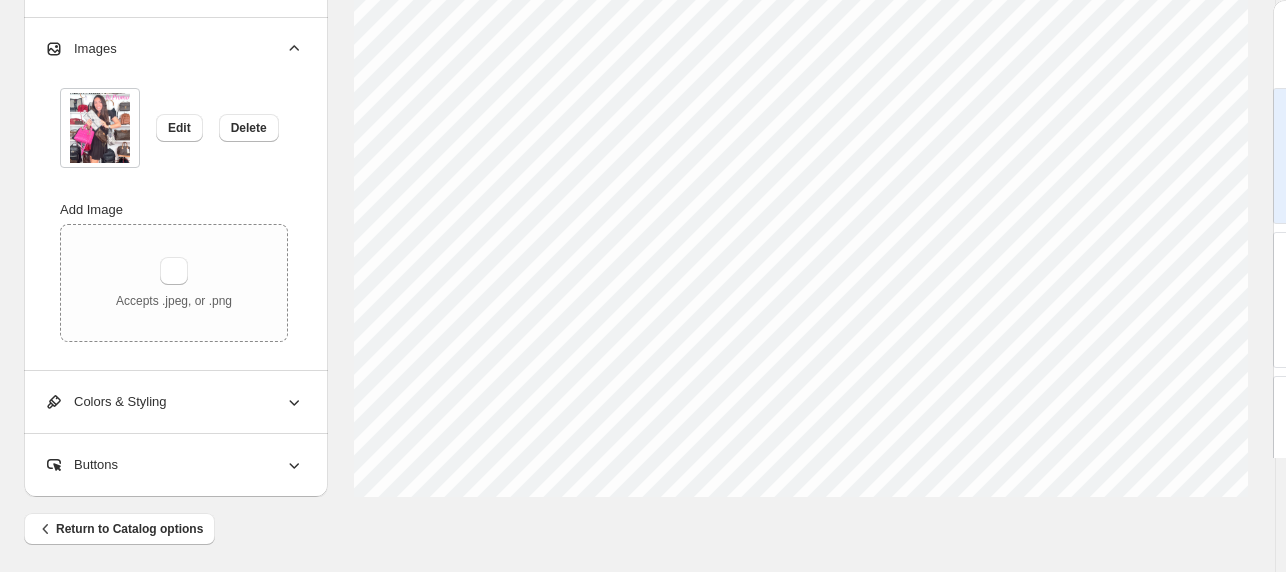 scroll, scrollTop: 928, scrollLeft: 0, axis: vertical 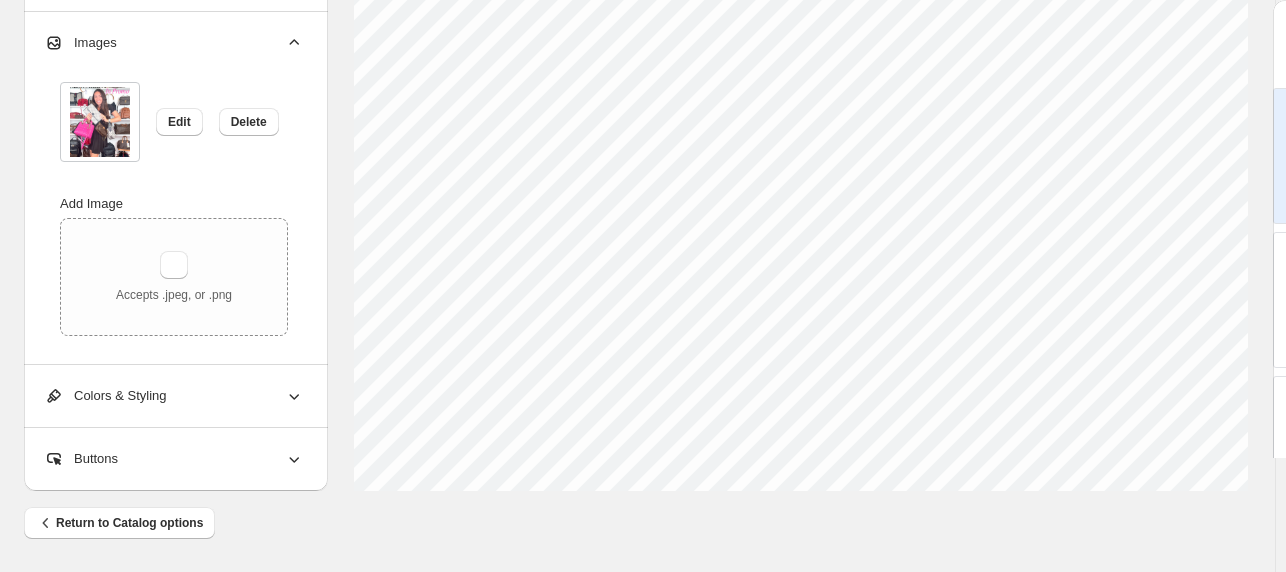 click on "Buttons" at bounding box center (81, 459) 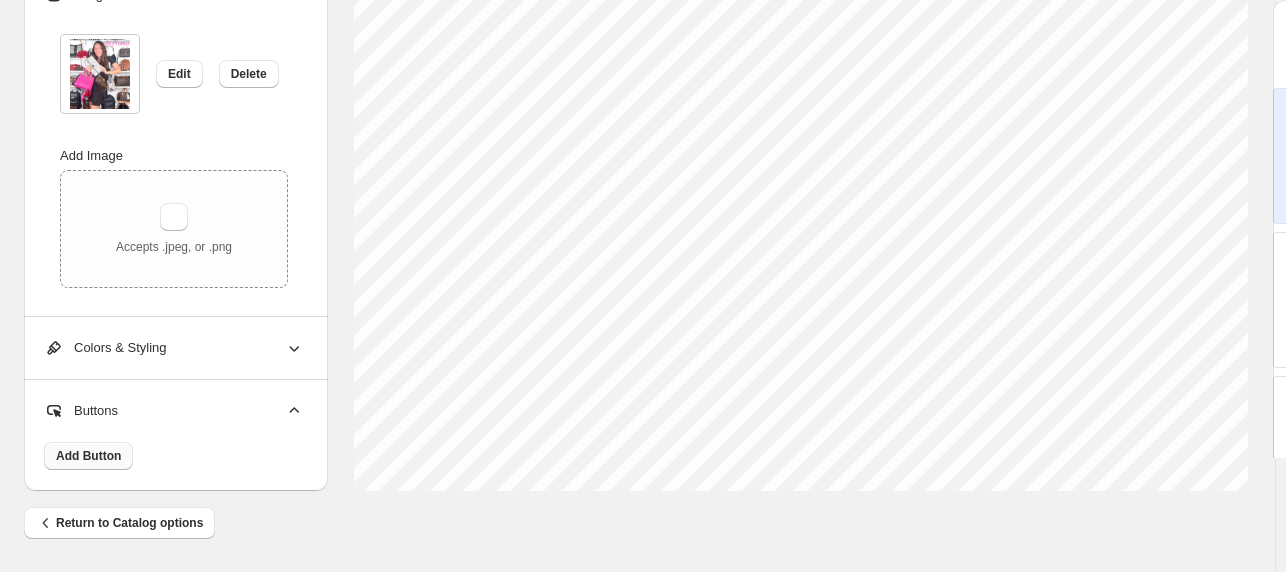 drag, startPoint x: 100, startPoint y: 451, endPoint x: 108, endPoint y: 443, distance: 11.313708 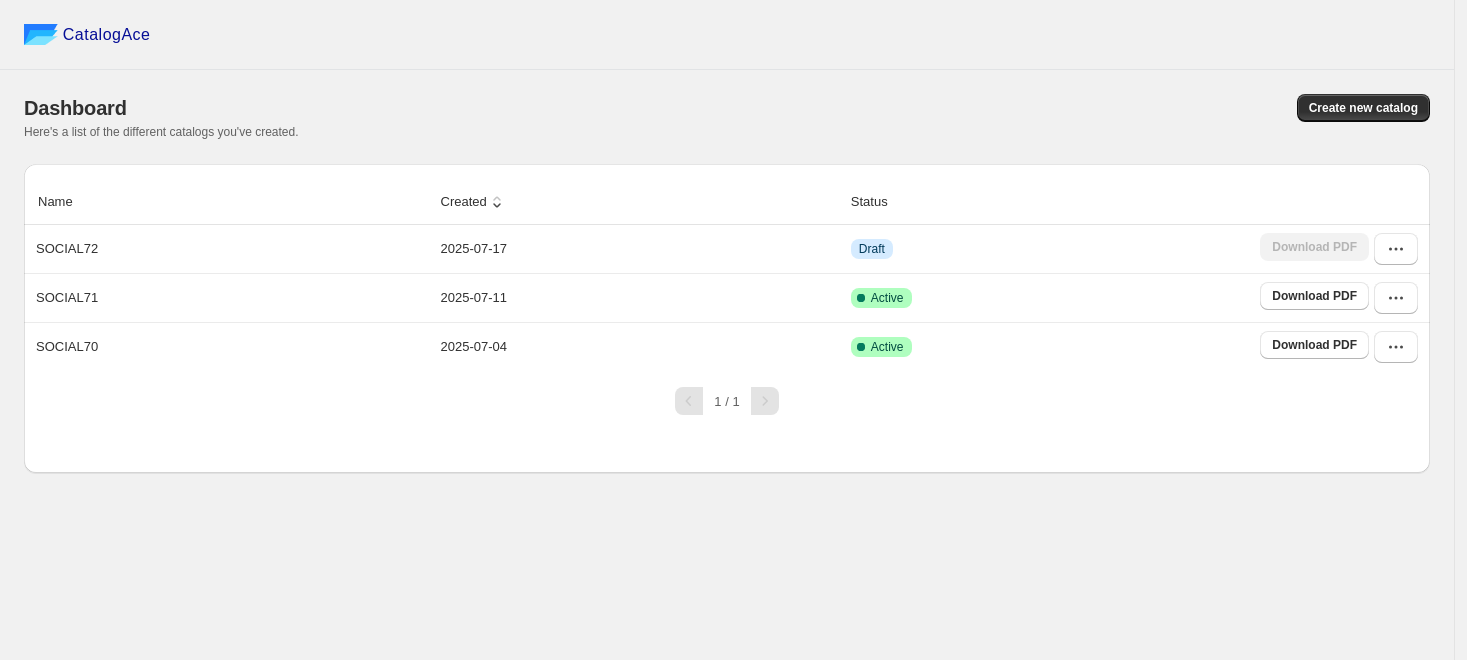 scroll, scrollTop: 0, scrollLeft: 0, axis: both 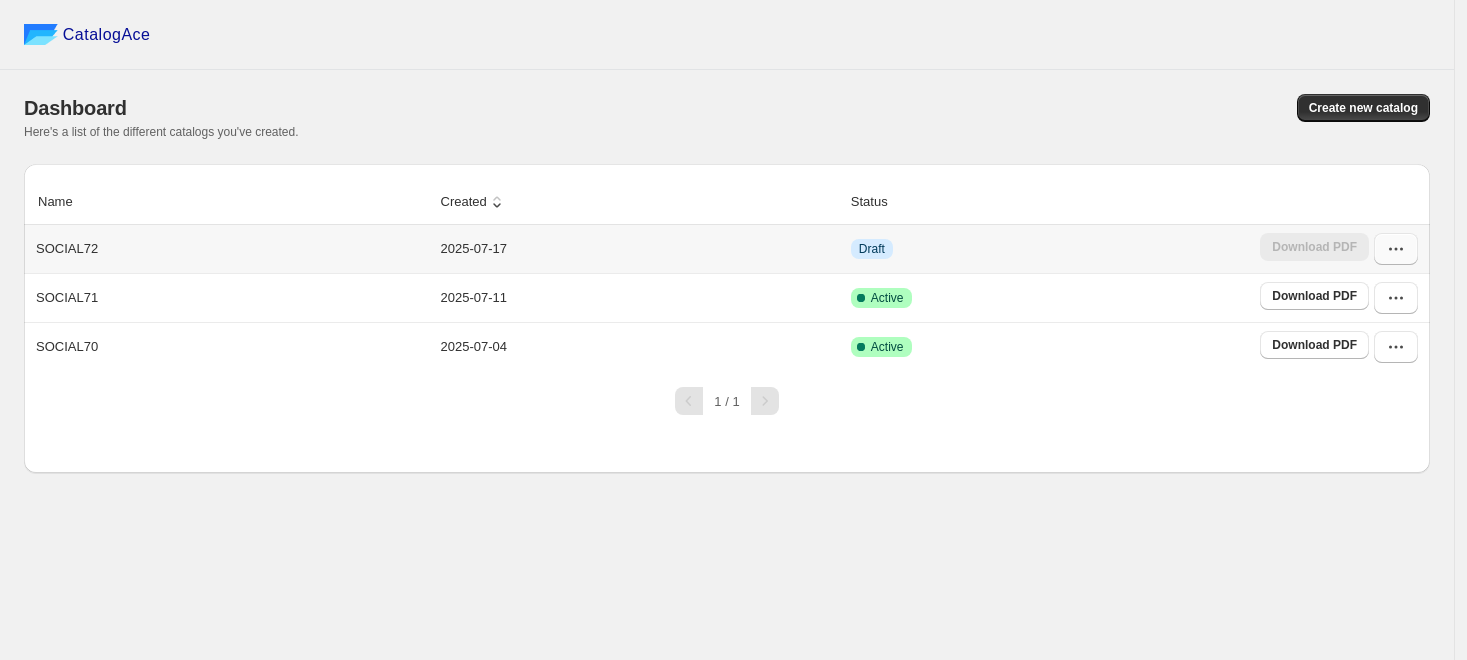 click 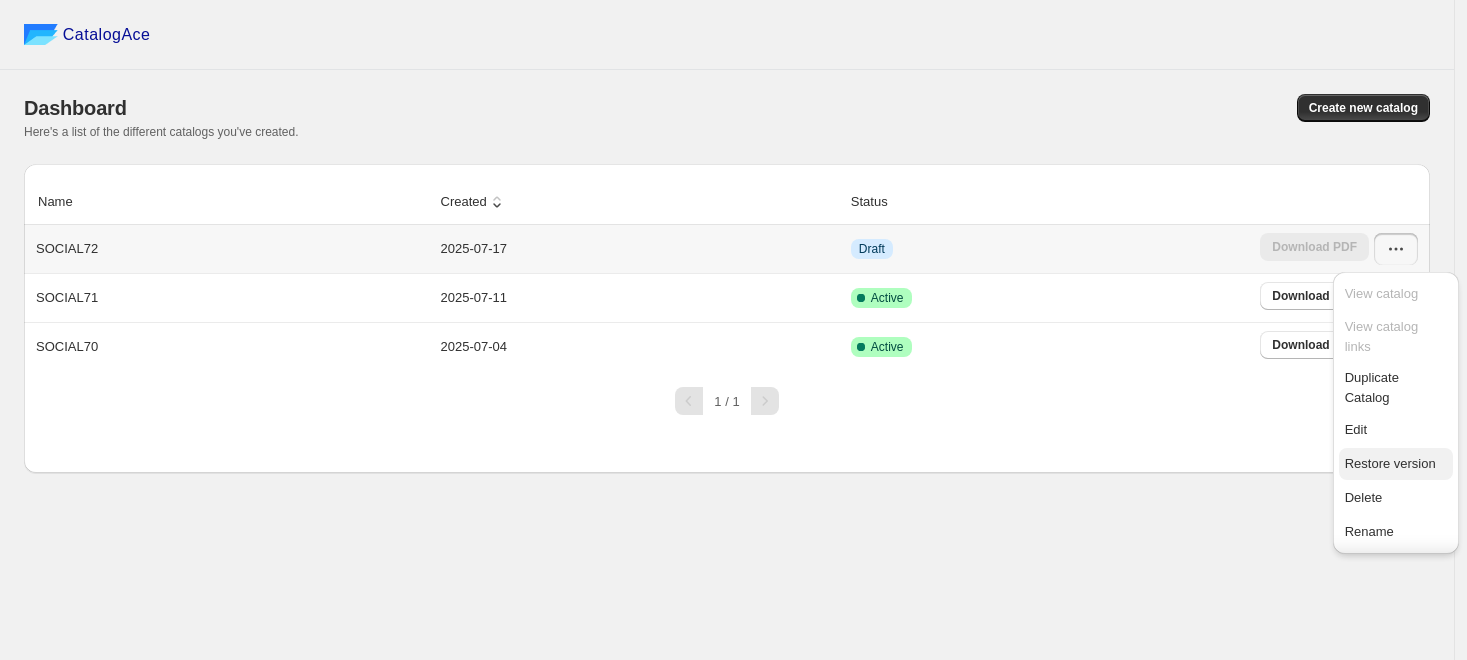 click on "Restore version" at bounding box center [1390, 463] 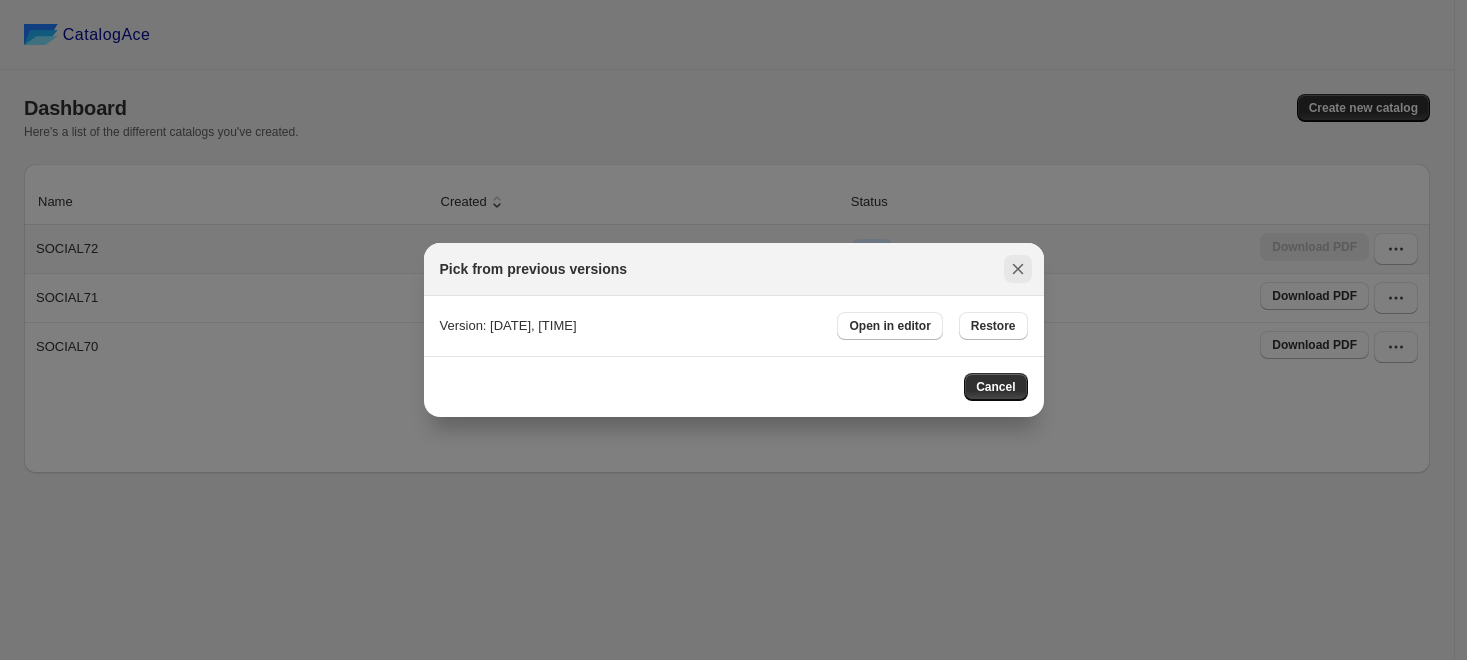 click 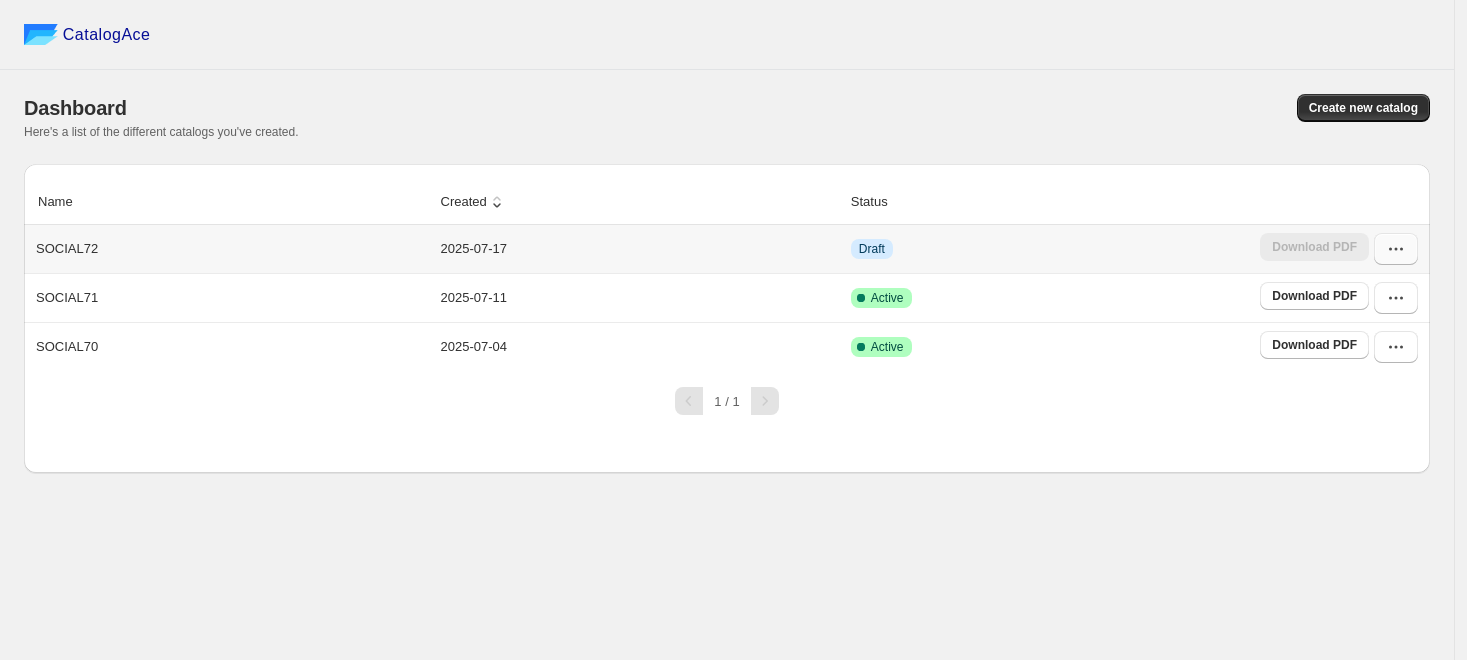 click 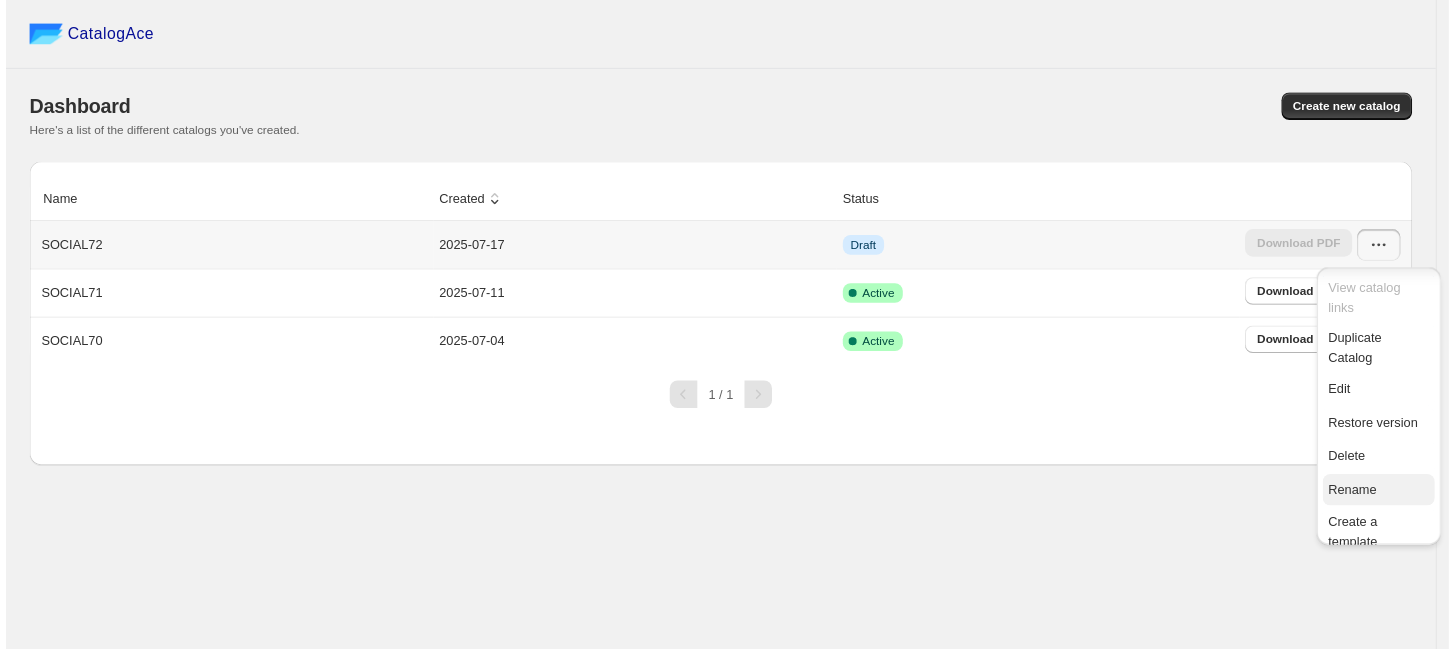 scroll, scrollTop: 50, scrollLeft: 0, axis: vertical 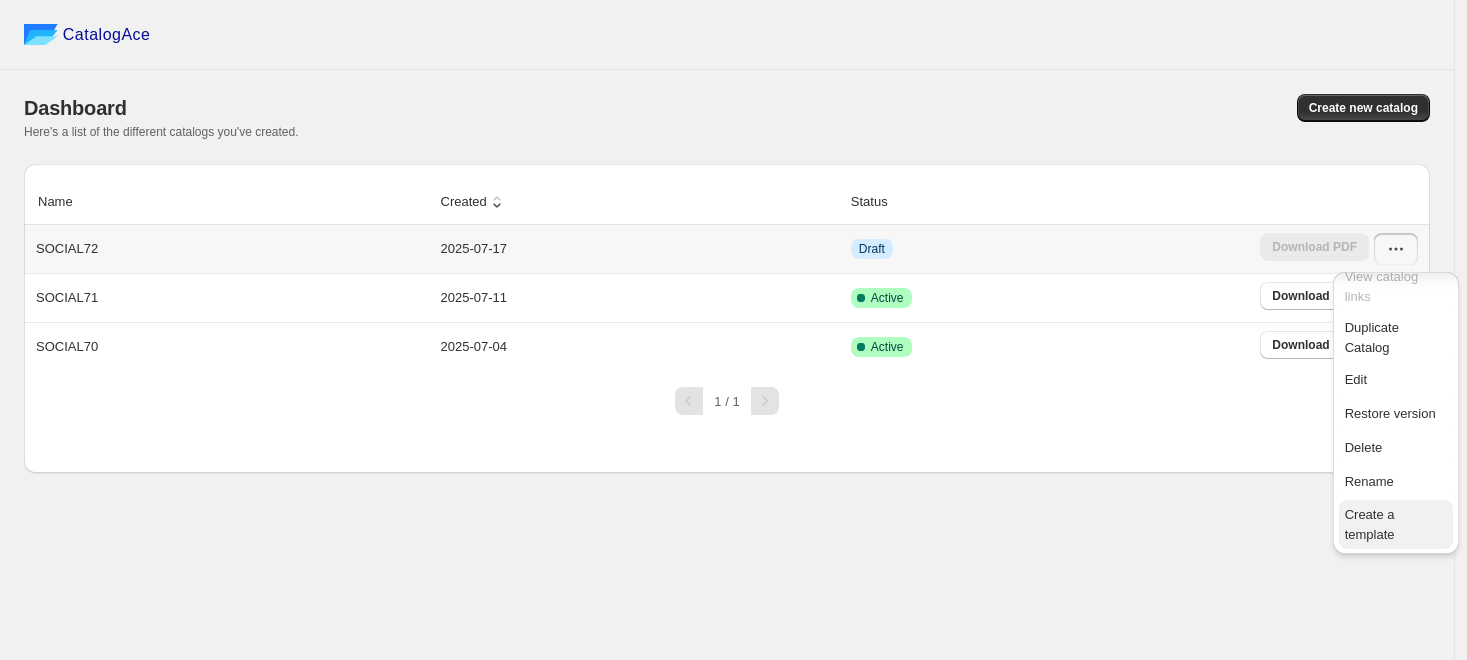 click on "Create a template" at bounding box center [1396, 525] 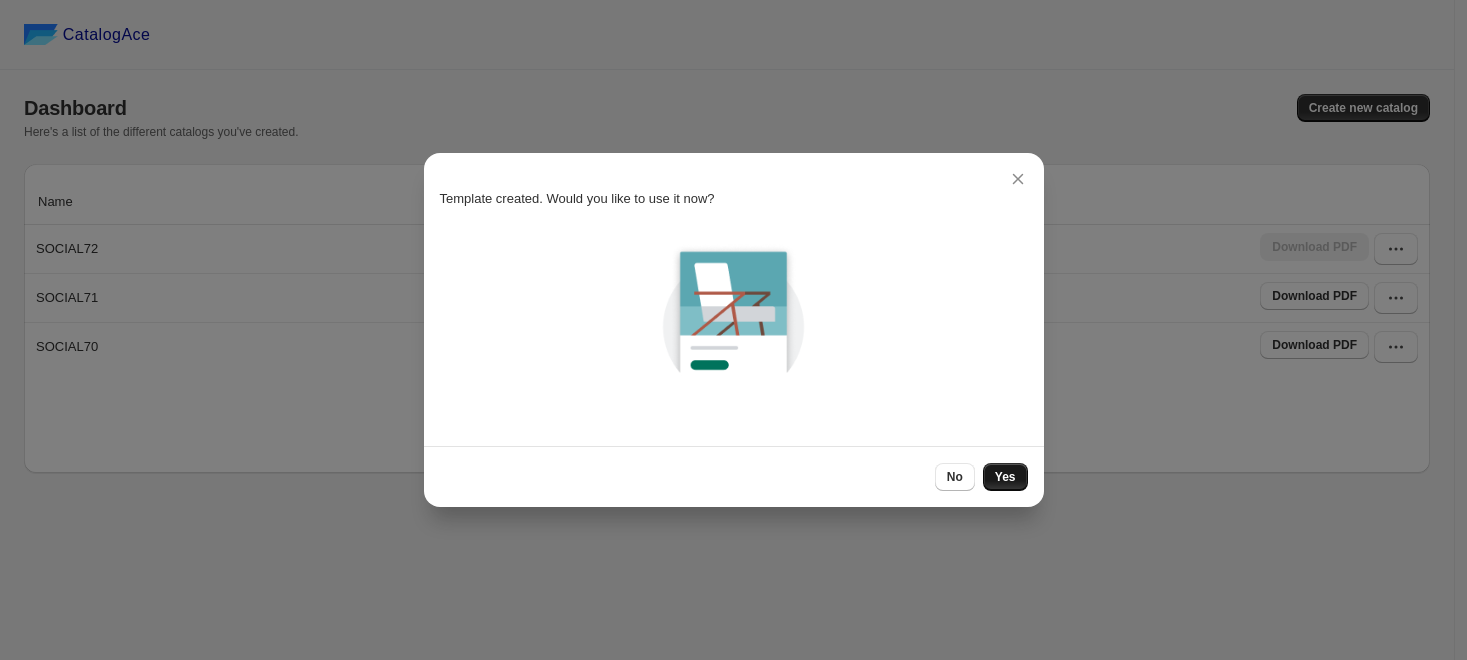 click on "Yes" at bounding box center [1005, 477] 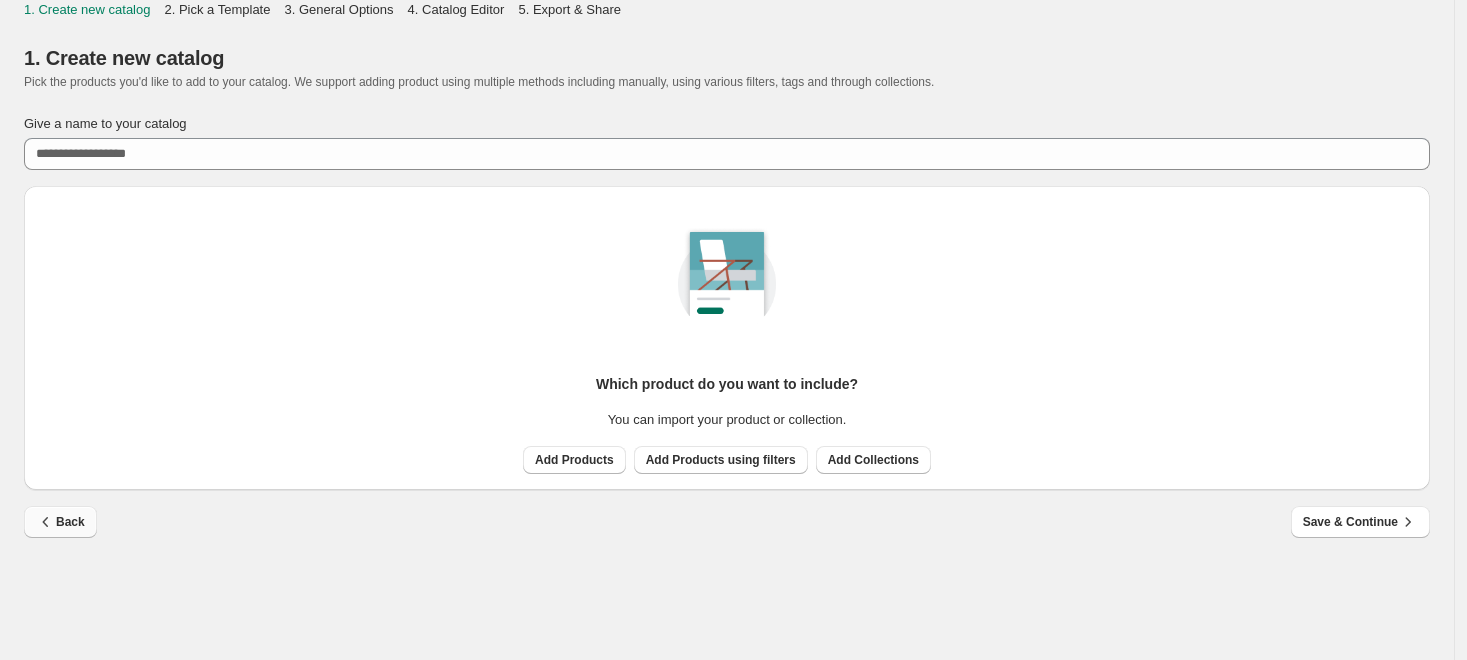 click on "Back" at bounding box center [60, 522] 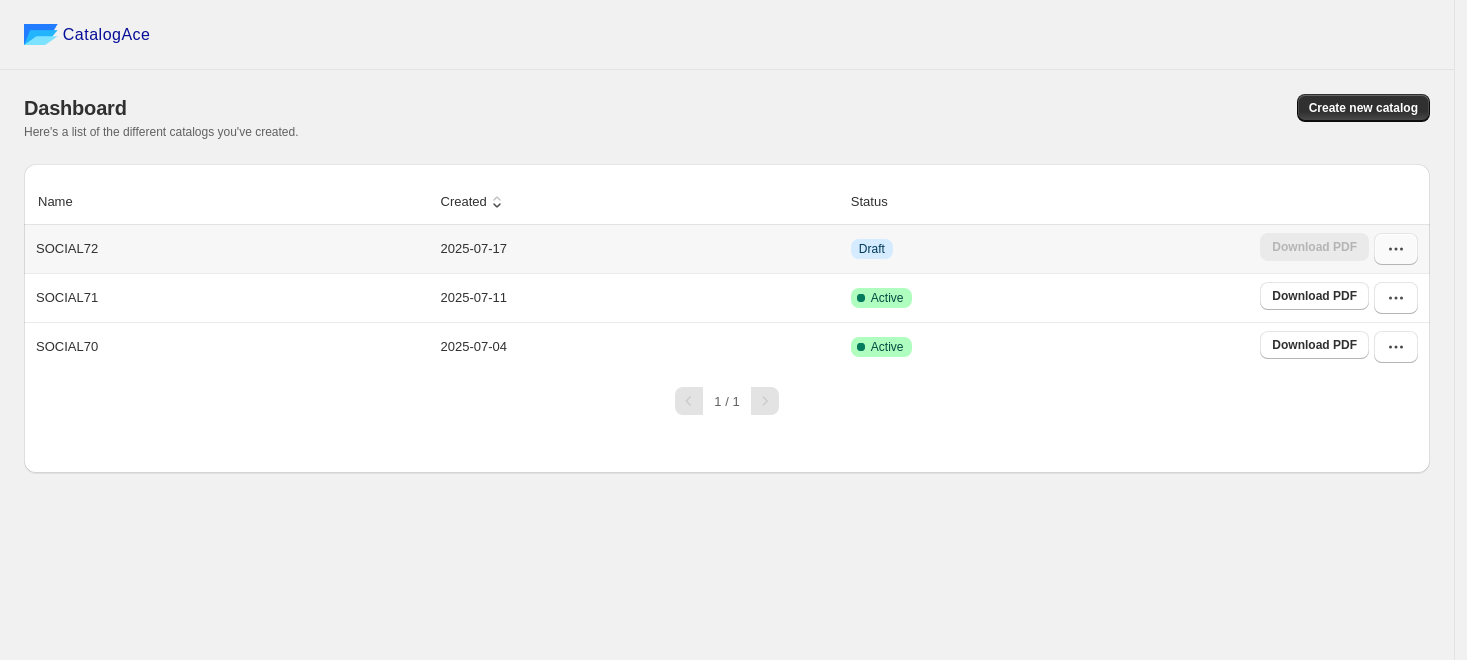 click at bounding box center [1396, 249] 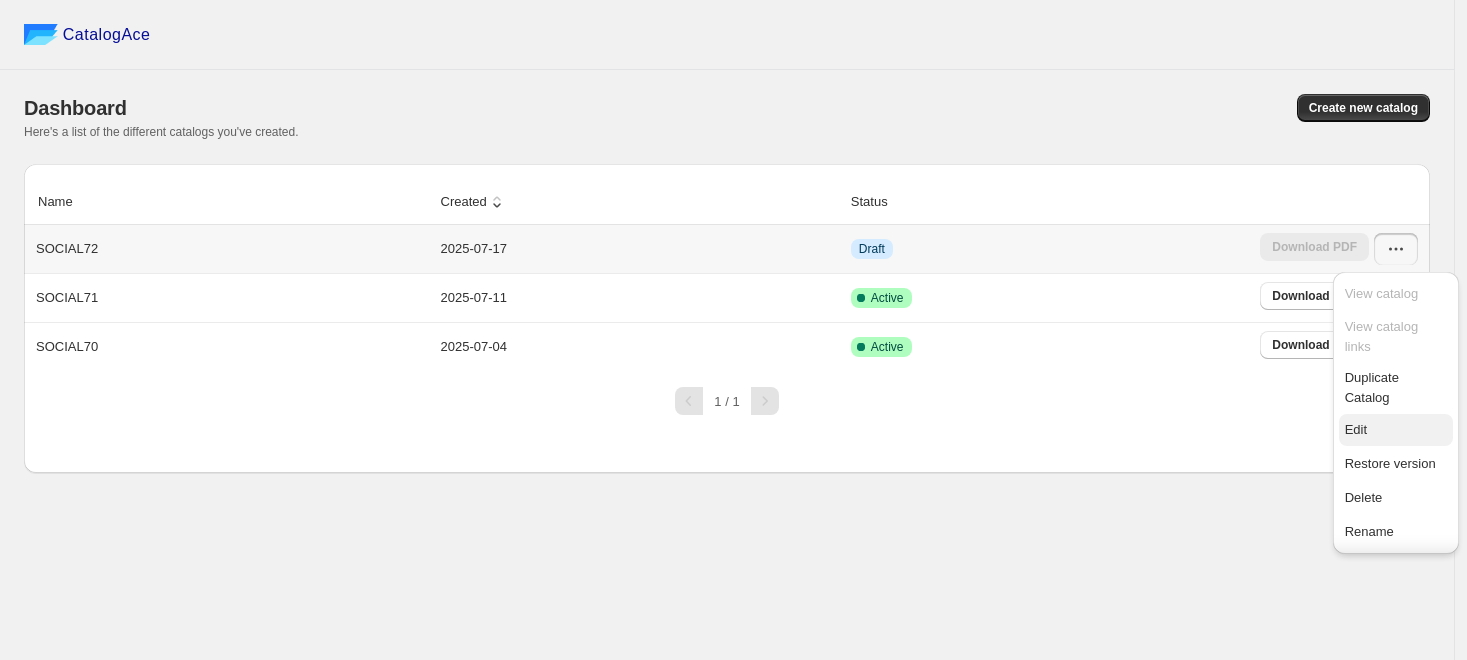 click on "Edit" at bounding box center (1396, 430) 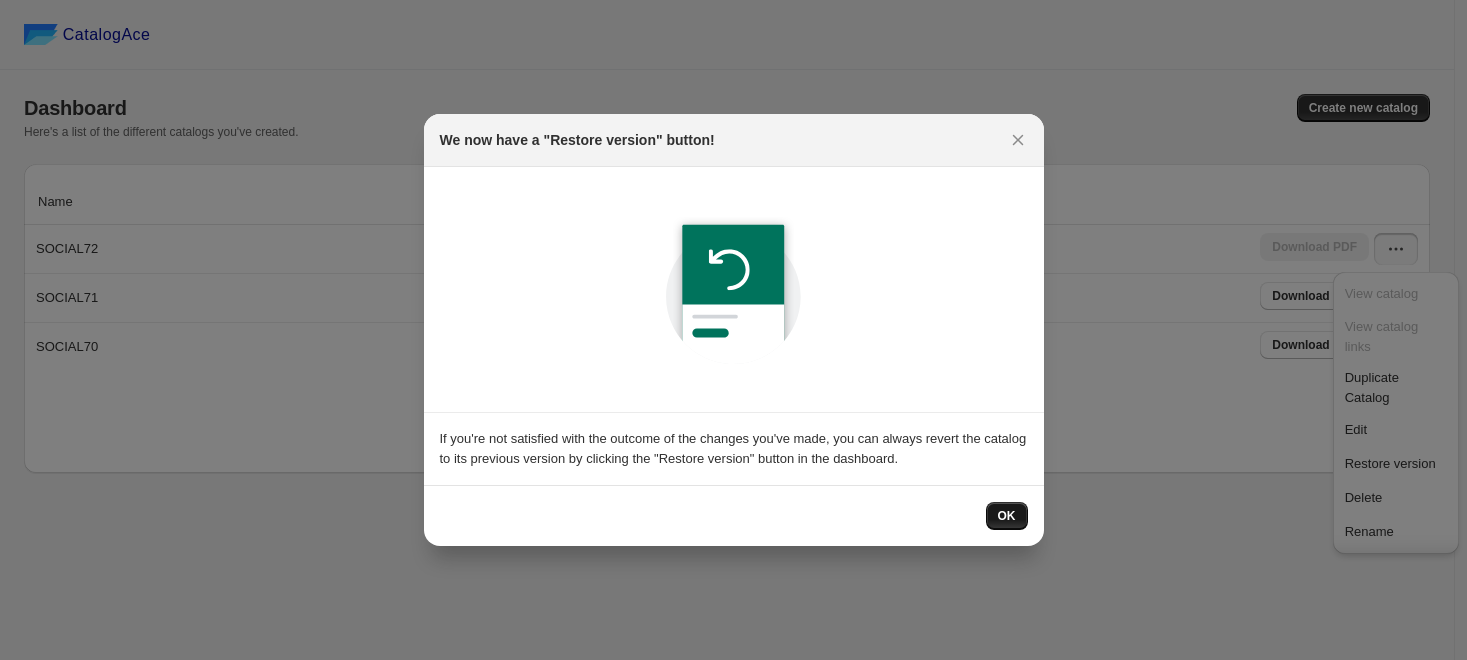 click on "OK" at bounding box center [1007, 516] 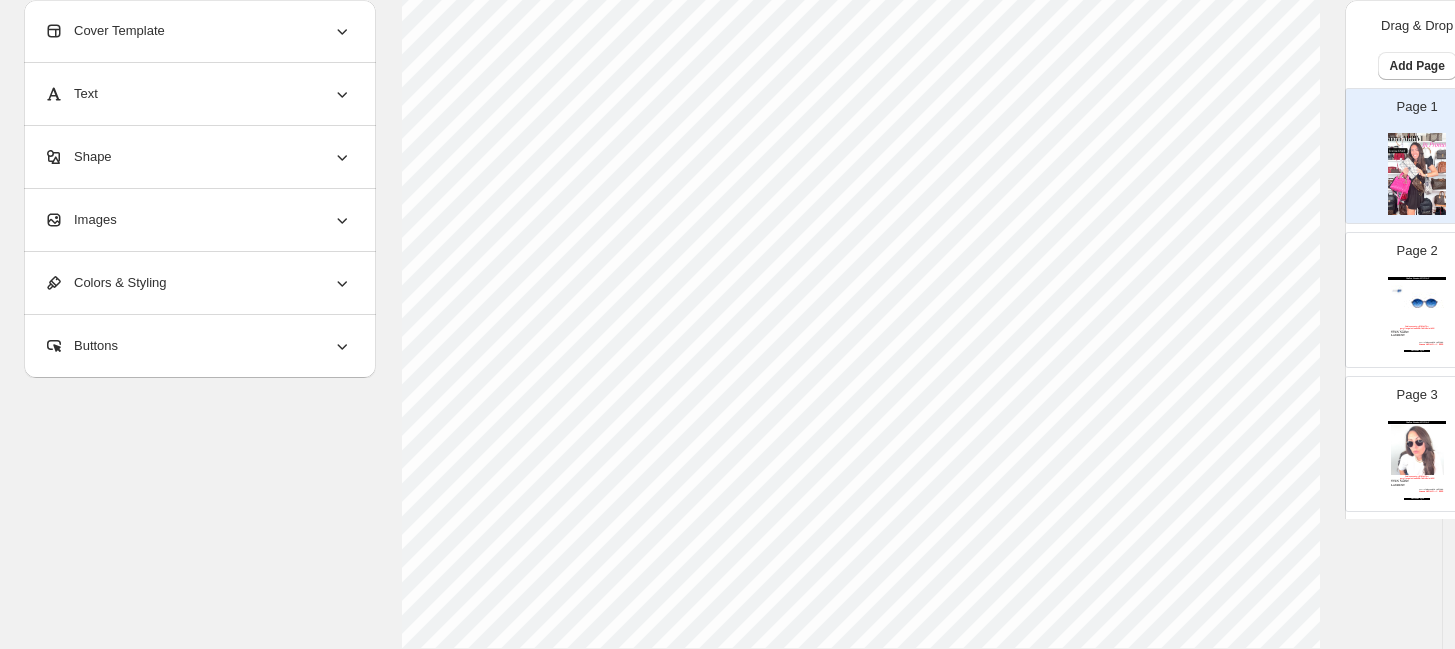 scroll, scrollTop: 703, scrollLeft: 0, axis: vertical 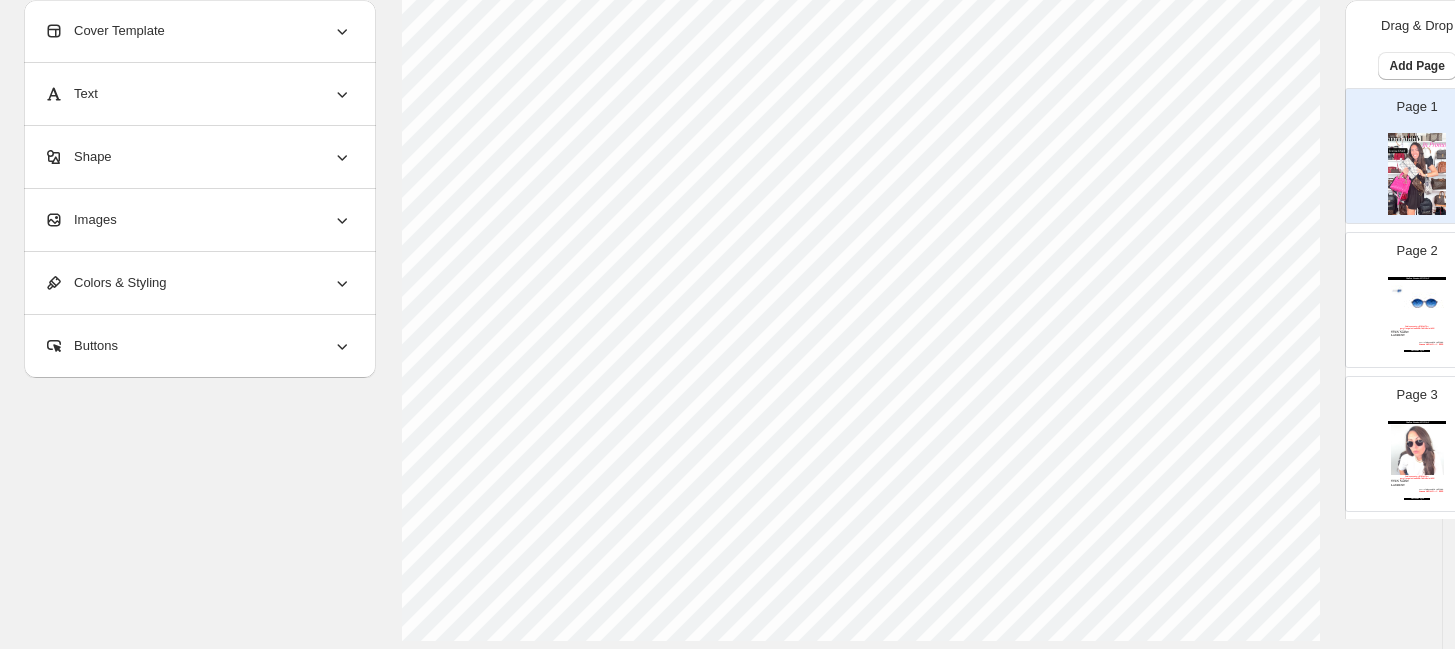 click on "Prezzo PROMO->€ 99.00" at bounding box center (1430, 345) 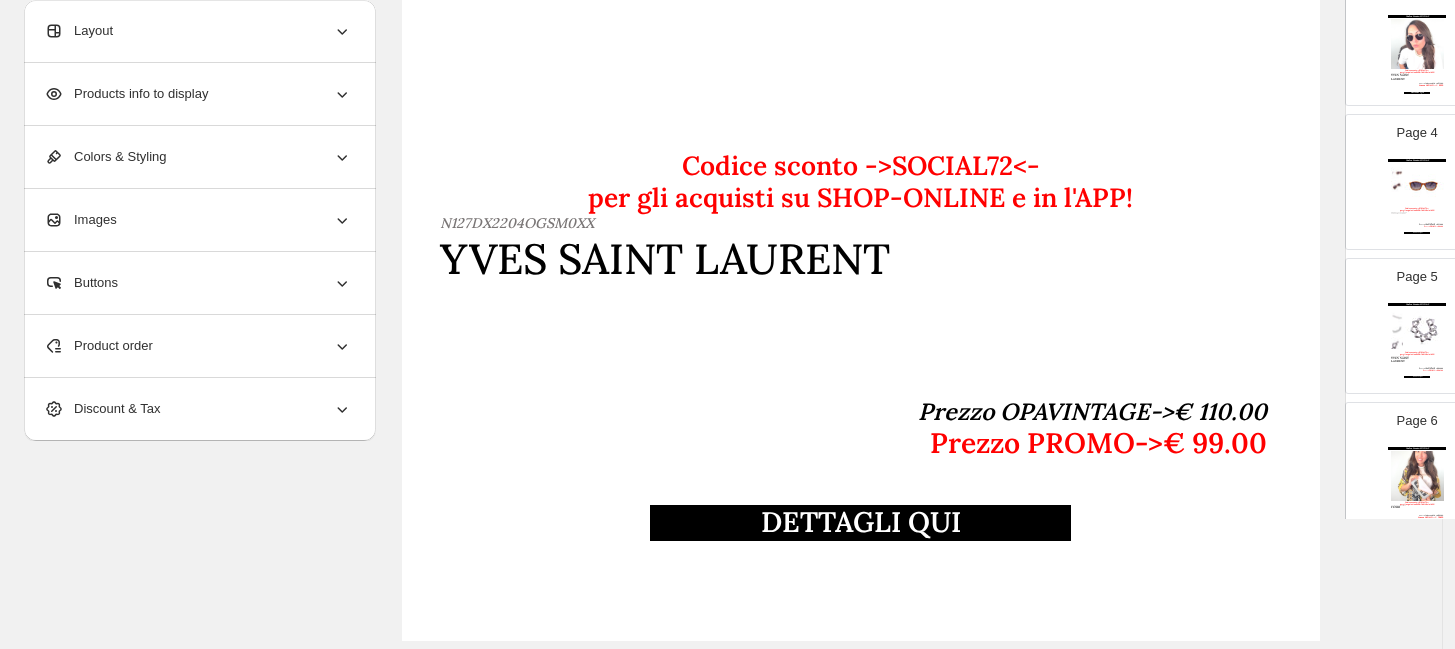 scroll, scrollTop: 555, scrollLeft: 0, axis: vertical 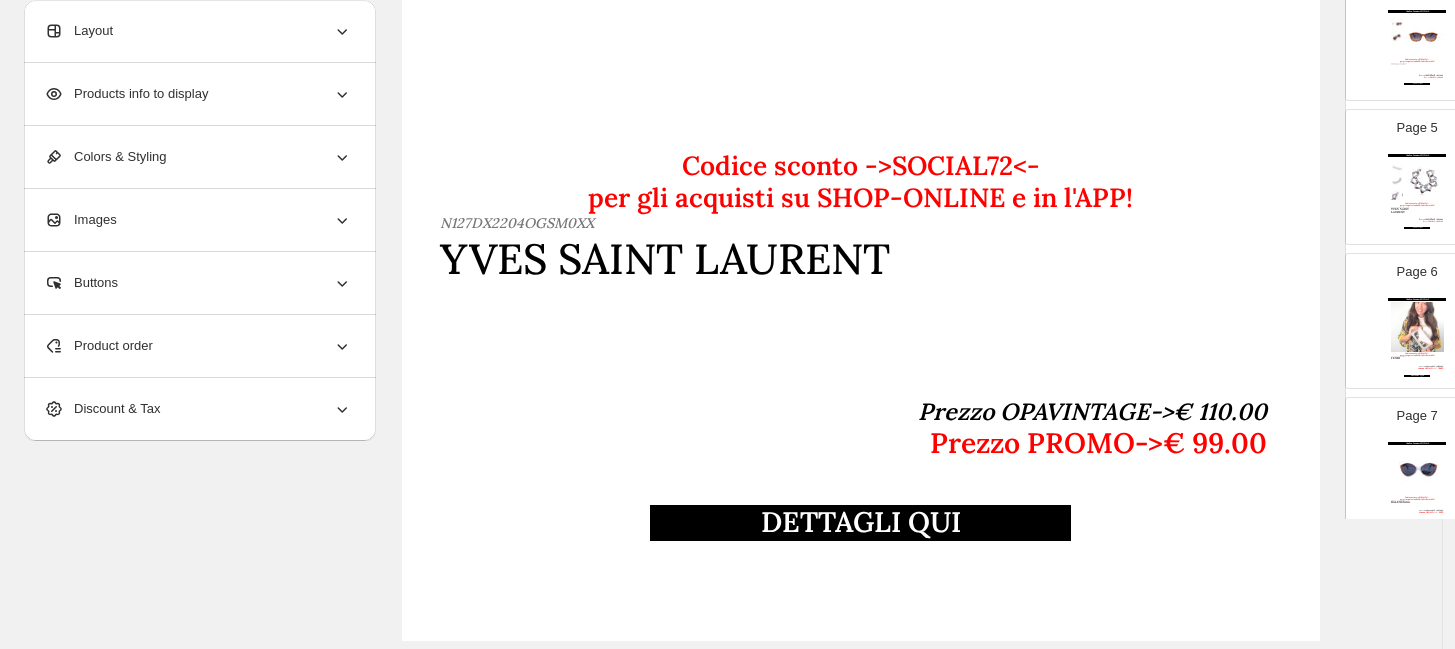 click at bounding box center [1417, 326] 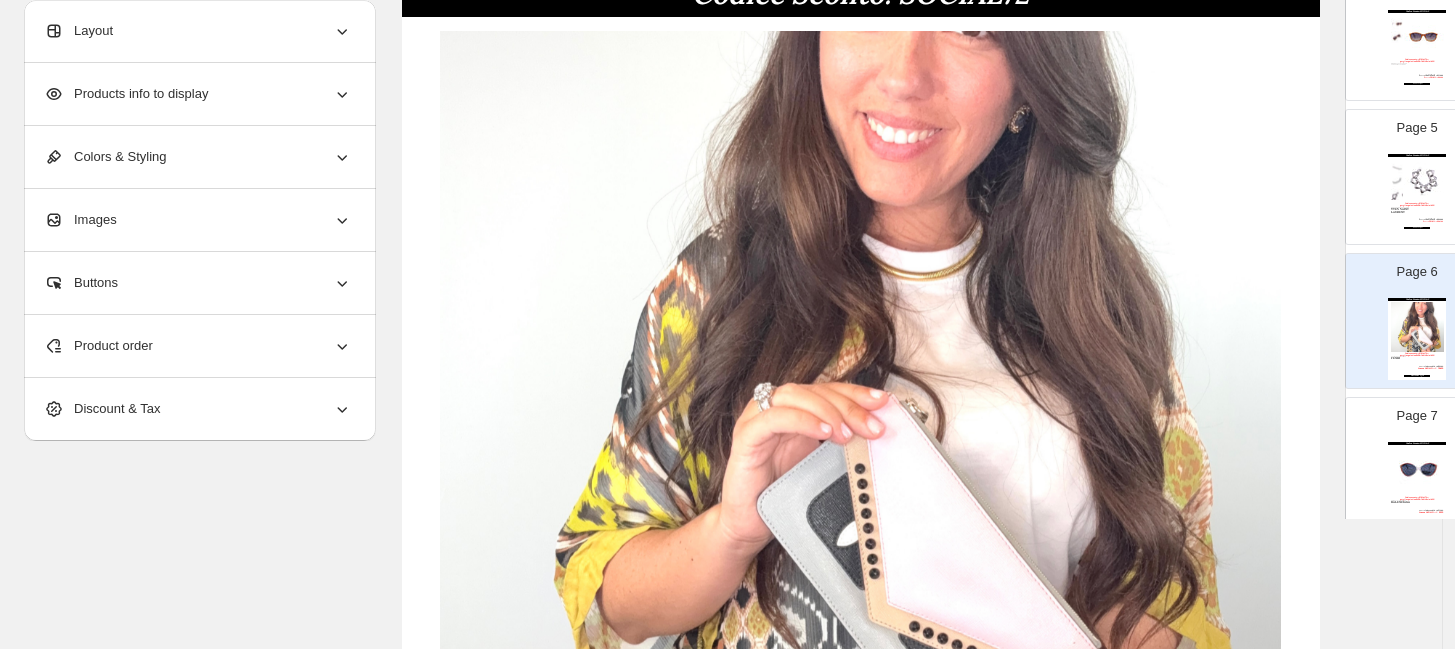 scroll, scrollTop: 184, scrollLeft: 0, axis: vertical 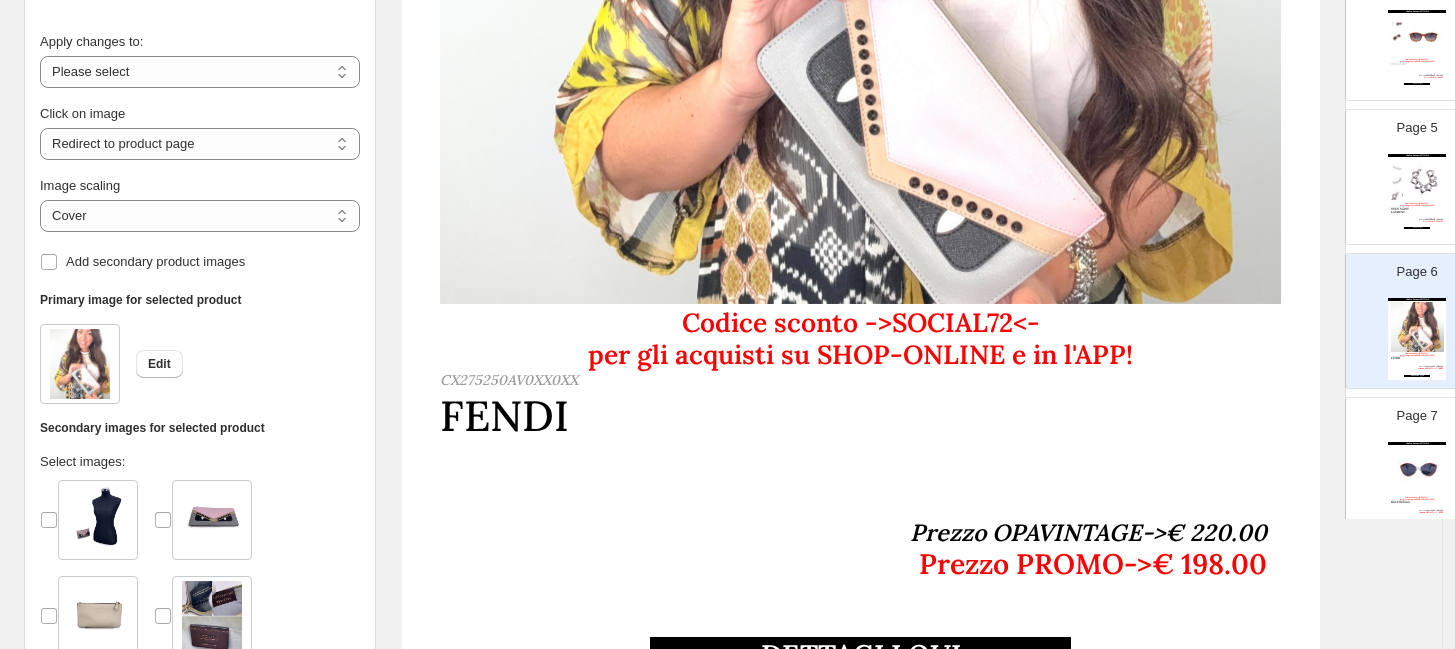 click on "Codice sconto ->SOCIAL72<-
per gli acquisti su SHOP-ONLINE e in l'APP!" at bounding box center (860, 339) 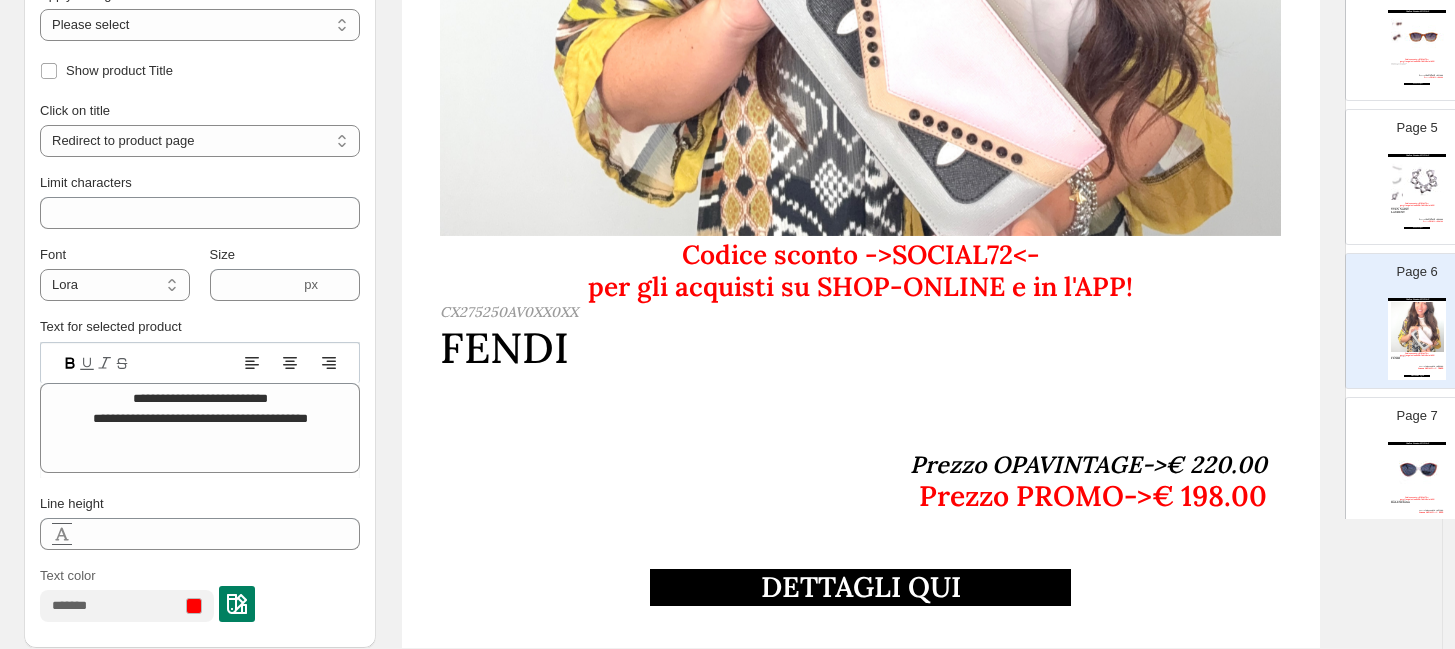 scroll, scrollTop: 776, scrollLeft: 0, axis: vertical 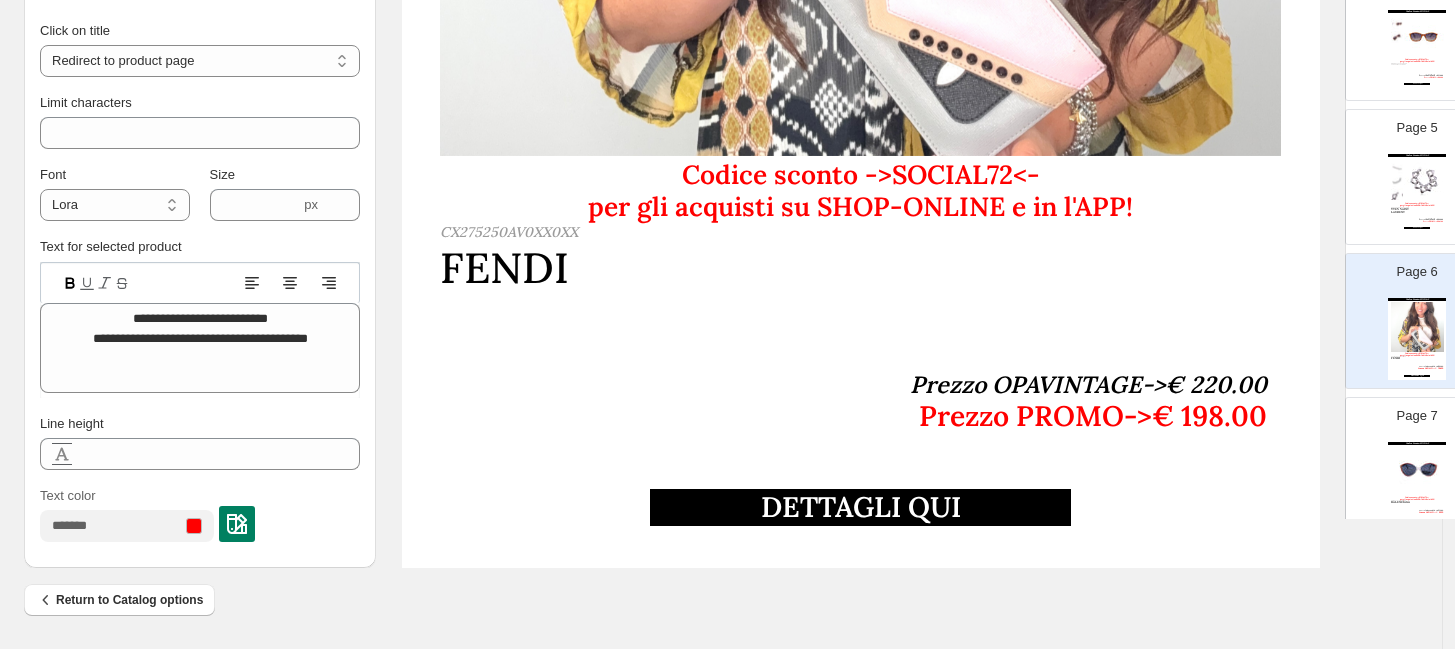 click on "DETTAGLI QUI" at bounding box center (860, 507) 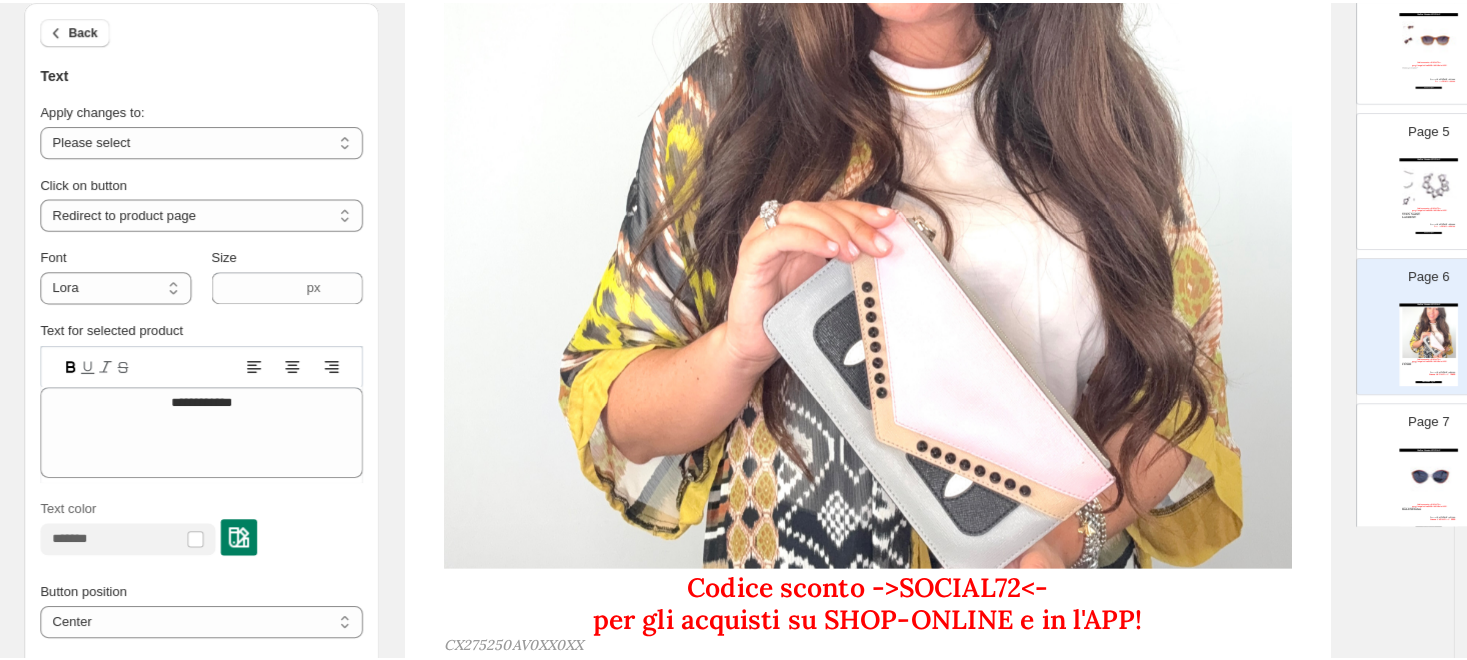scroll, scrollTop: 0, scrollLeft: 0, axis: both 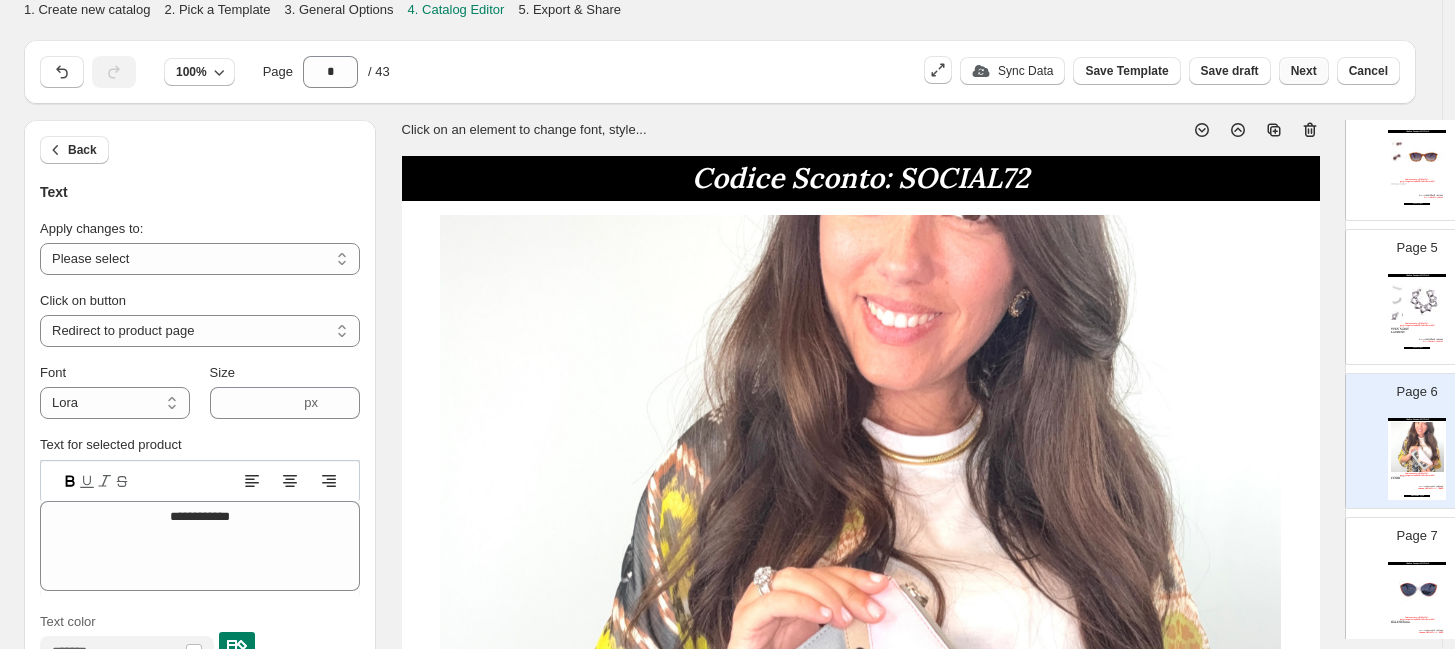 click on "Next" at bounding box center (1304, 71) 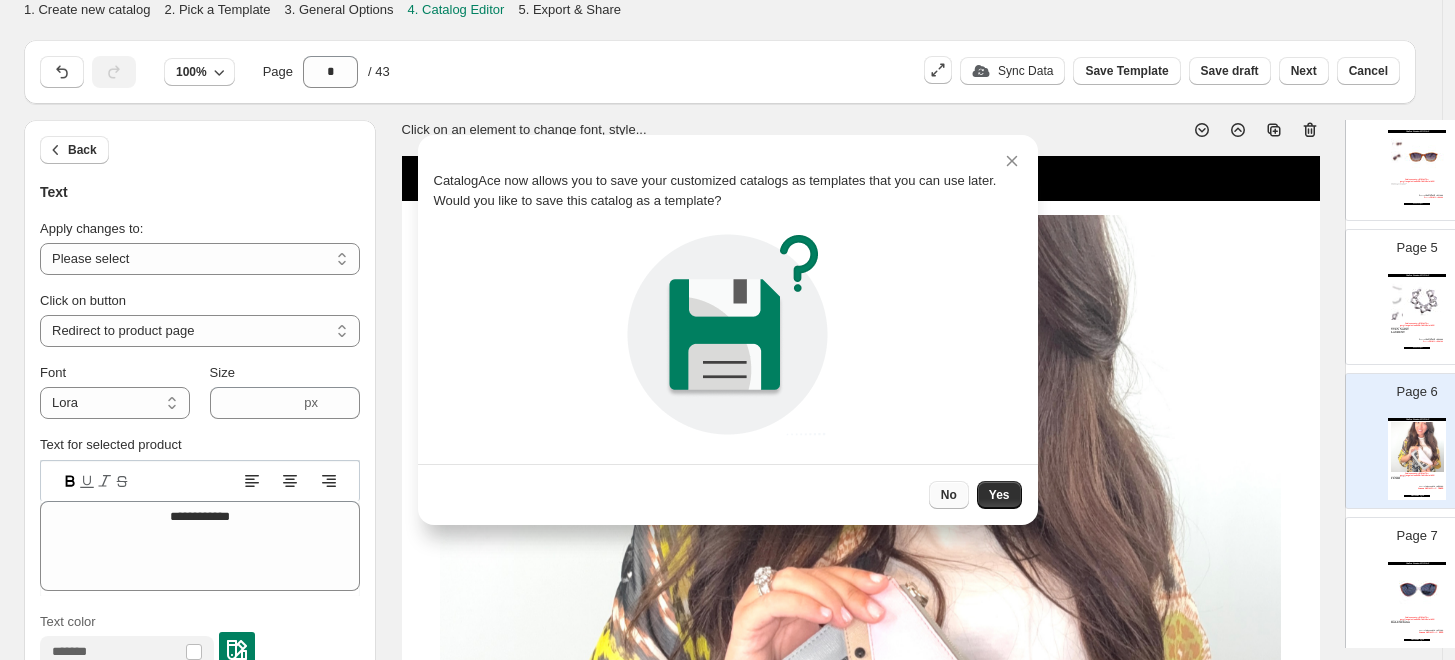 click on "No" at bounding box center (949, 495) 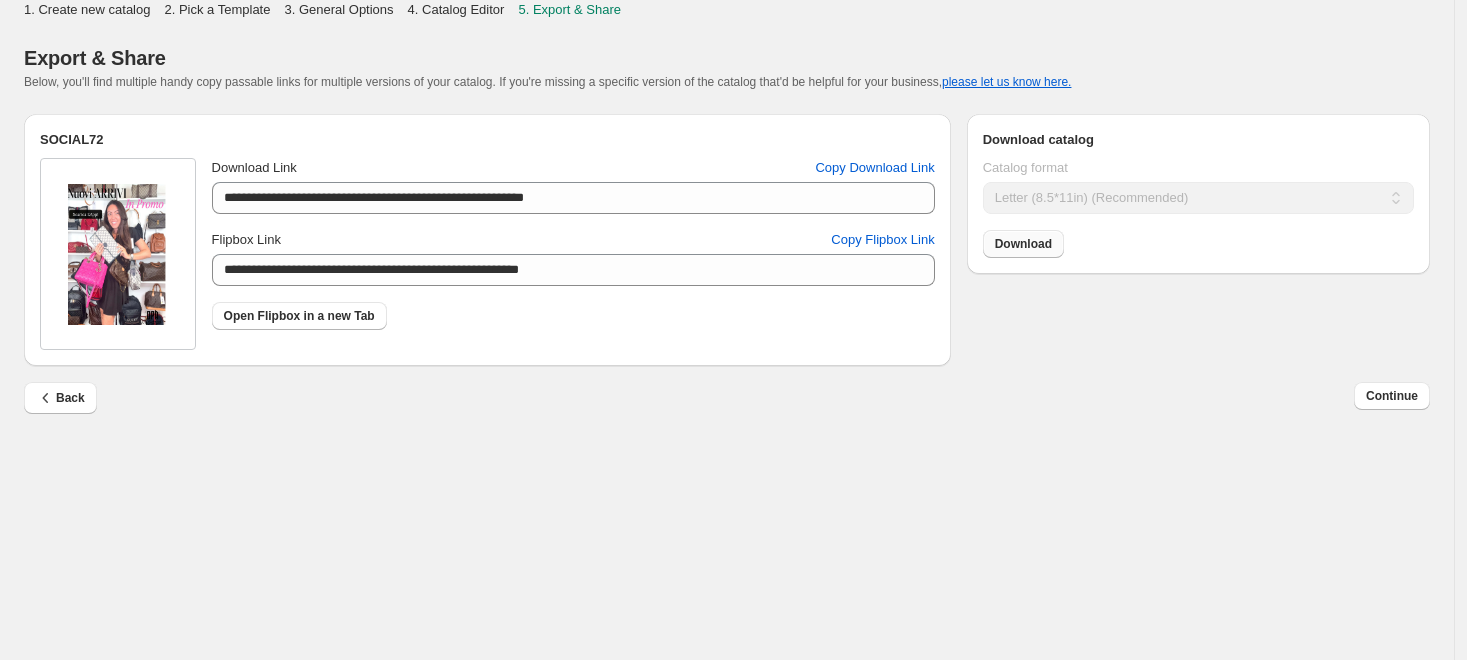 click on "Download" at bounding box center [1023, 244] 